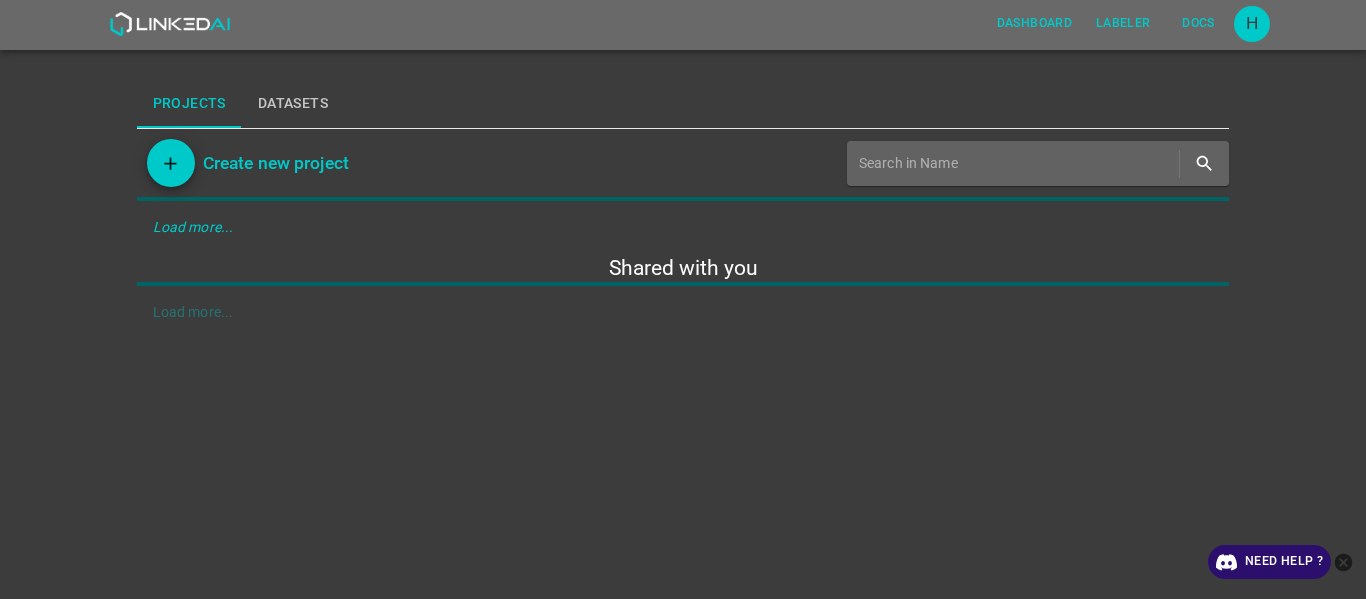 scroll, scrollTop: 0, scrollLeft: 0, axis: both 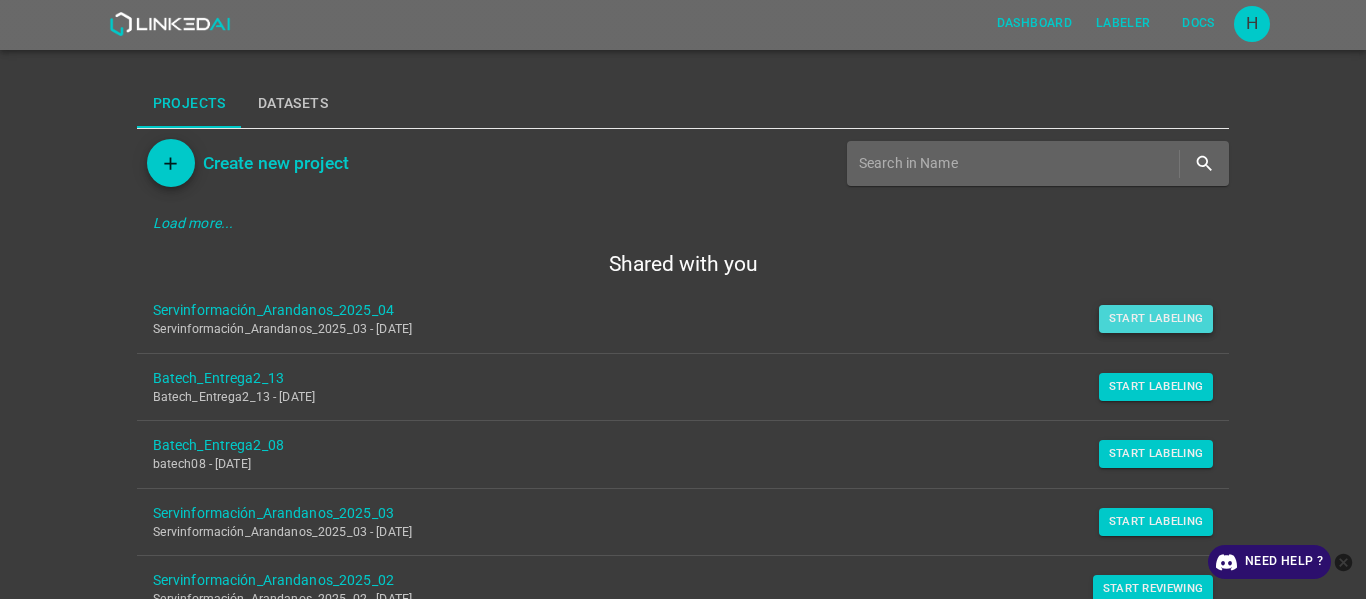click on "Start Labeling" at bounding box center [1156, 319] 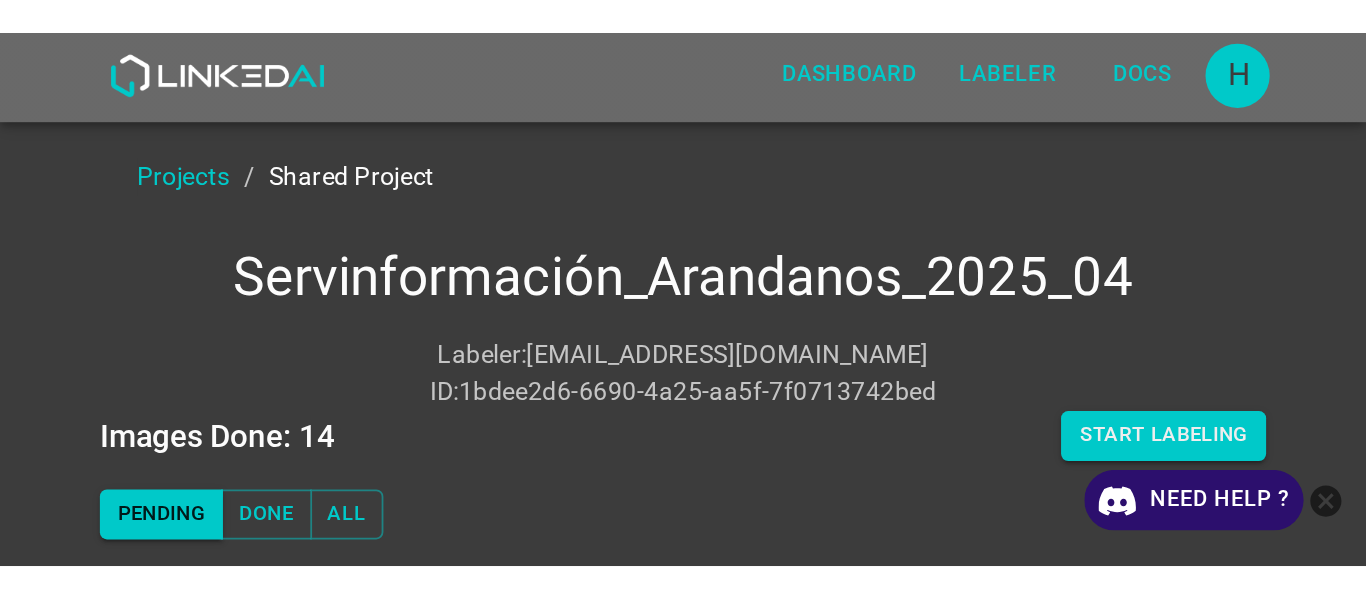 scroll, scrollTop: 0, scrollLeft: 0, axis: both 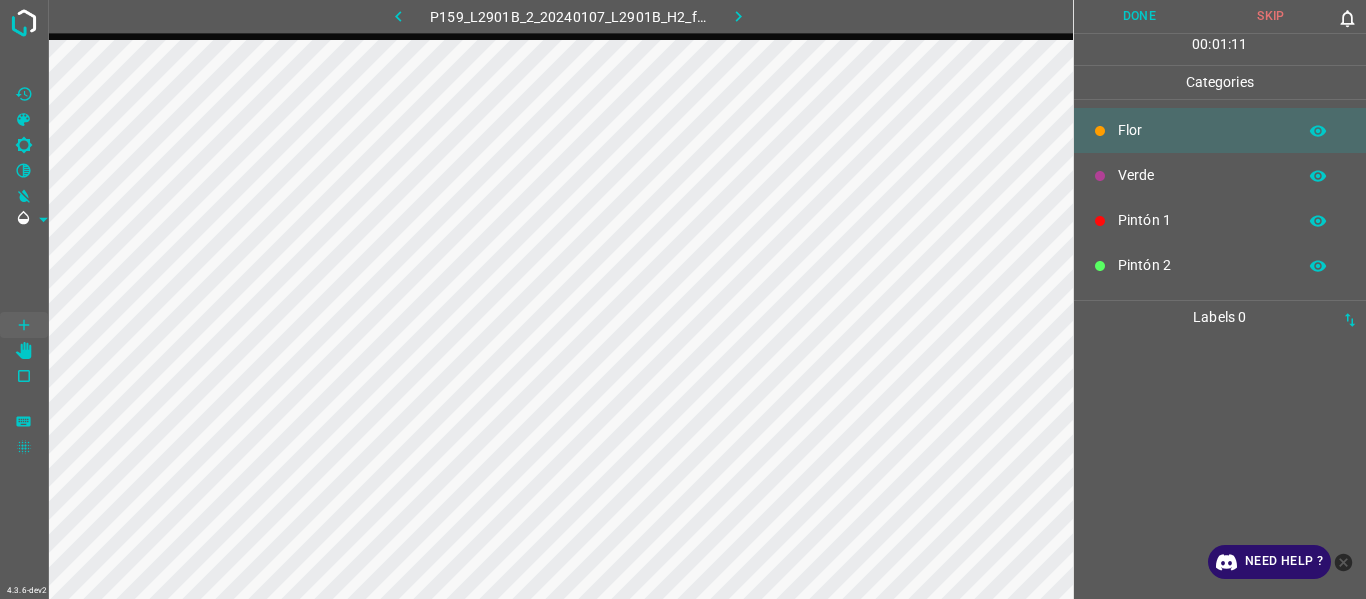 drag, startPoint x: 1149, startPoint y: 392, endPoint x: 1081, endPoint y: 390, distance: 68.0294 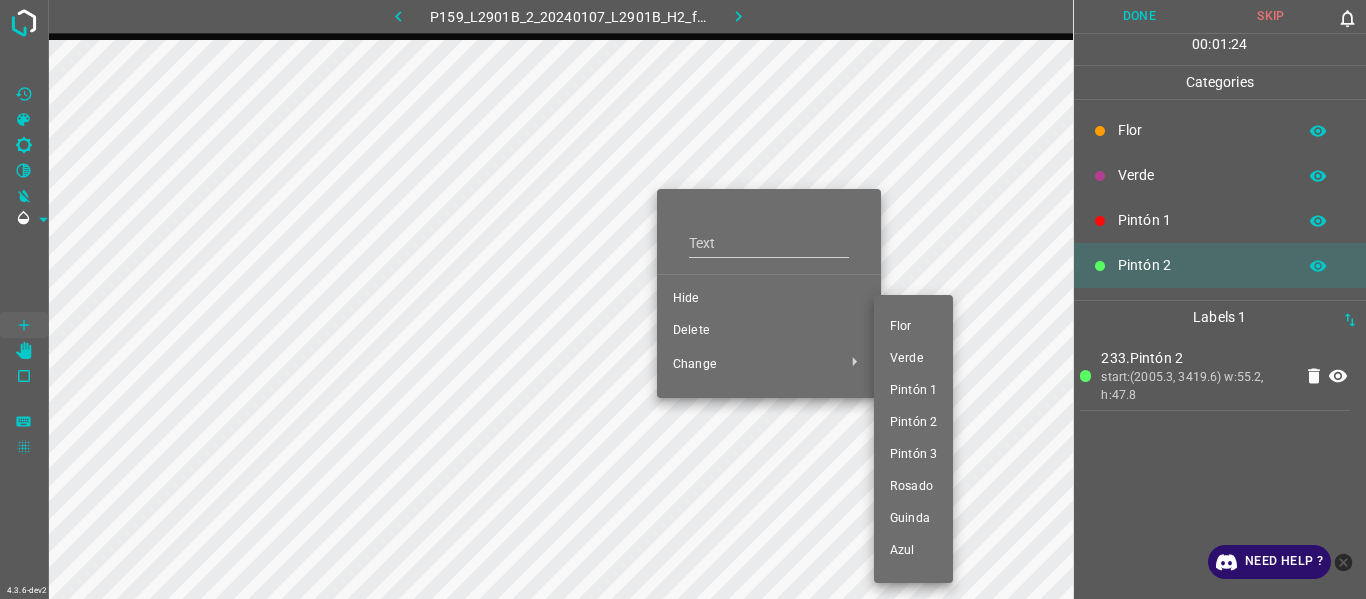 drag, startPoint x: 915, startPoint y: 392, endPoint x: 659, endPoint y: 284, distance: 277.84888 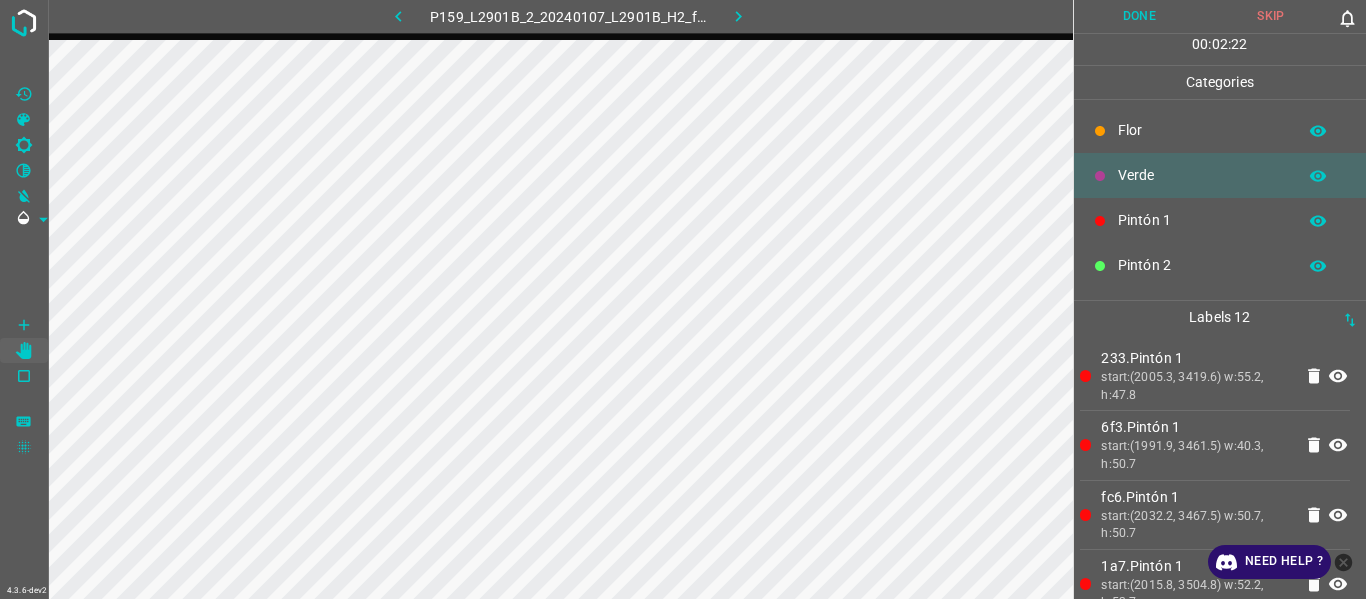 scroll, scrollTop: 176, scrollLeft: 0, axis: vertical 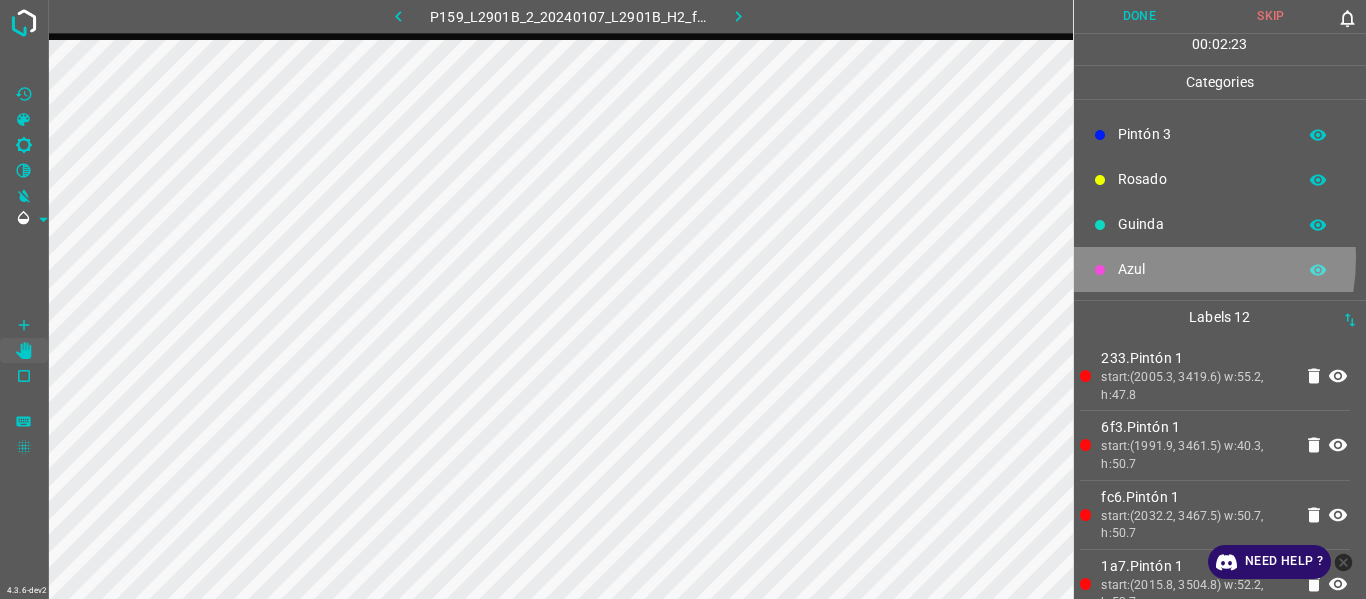 drag, startPoint x: 1155, startPoint y: 258, endPoint x: 1115, endPoint y: 350, distance: 100.31949 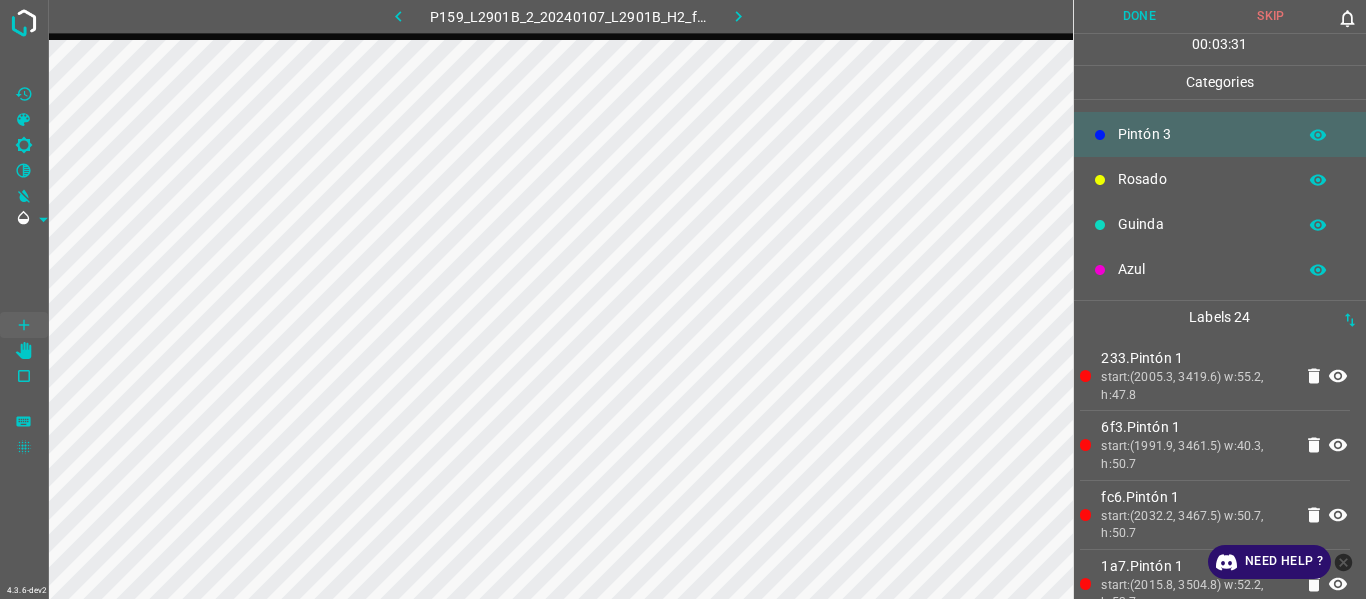 drag, startPoint x: 1151, startPoint y: 222, endPoint x: 1137, endPoint y: 226, distance: 14.56022 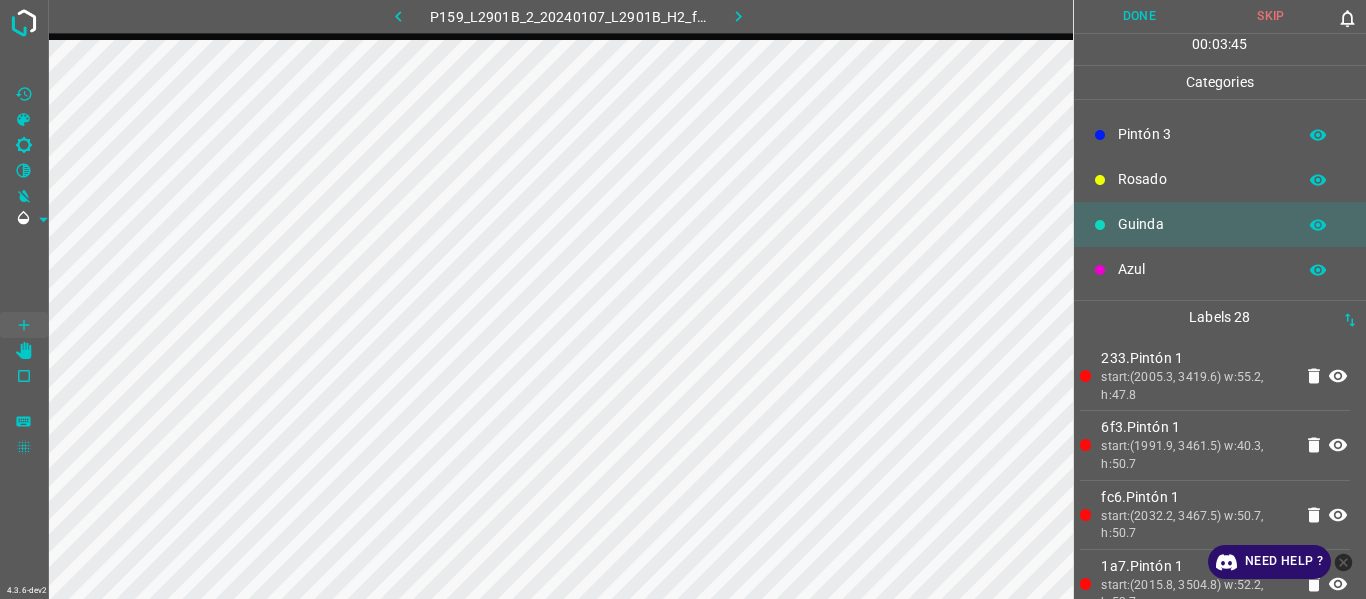 click on "Azul" at bounding box center [1220, 269] 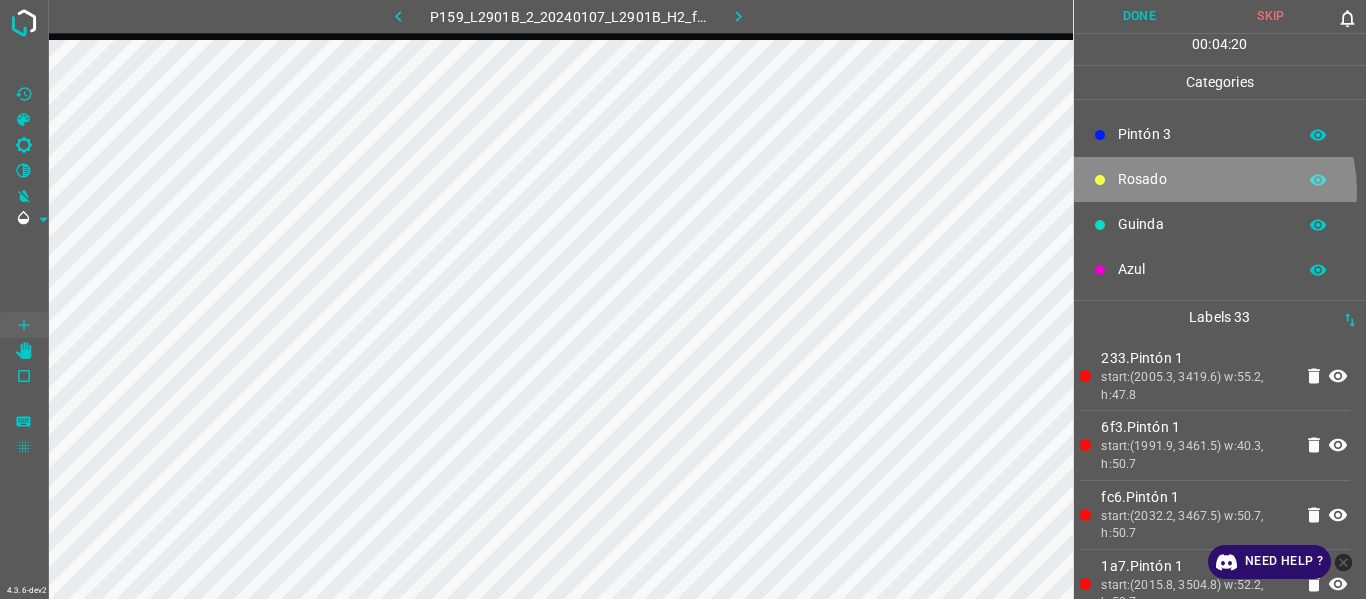 drag, startPoint x: 1211, startPoint y: 190, endPoint x: 1099, endPoint y: 218, distance: 115.44696 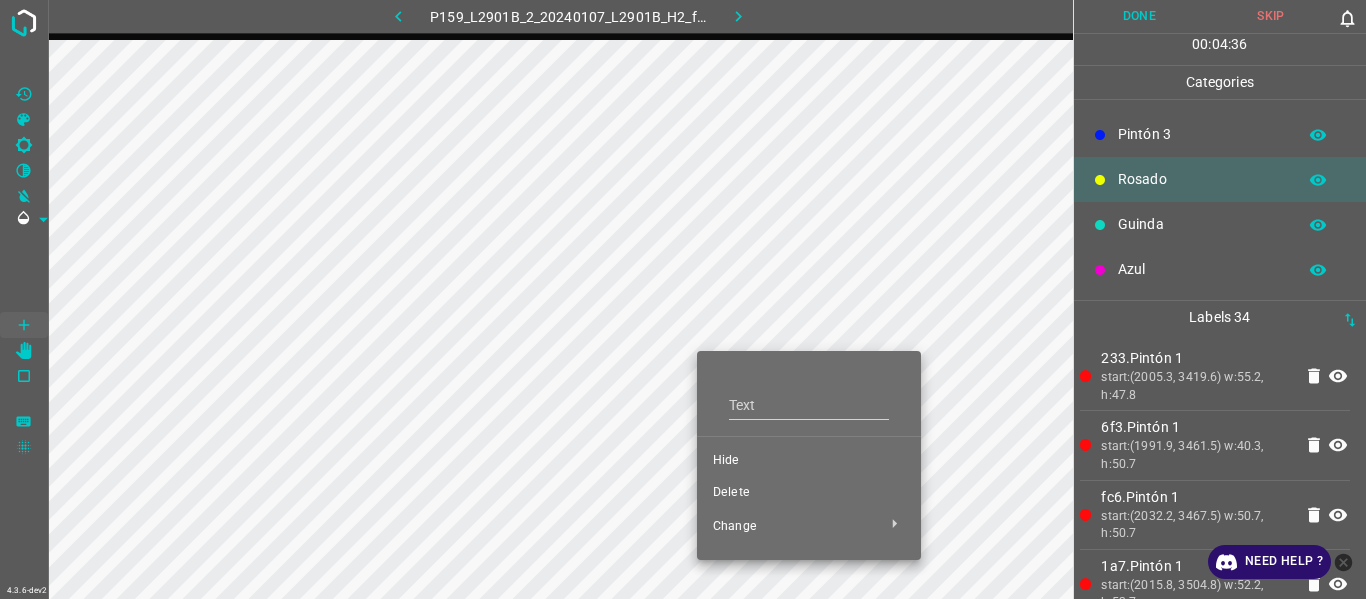click on "Hide" at bounding box center (809, 461) 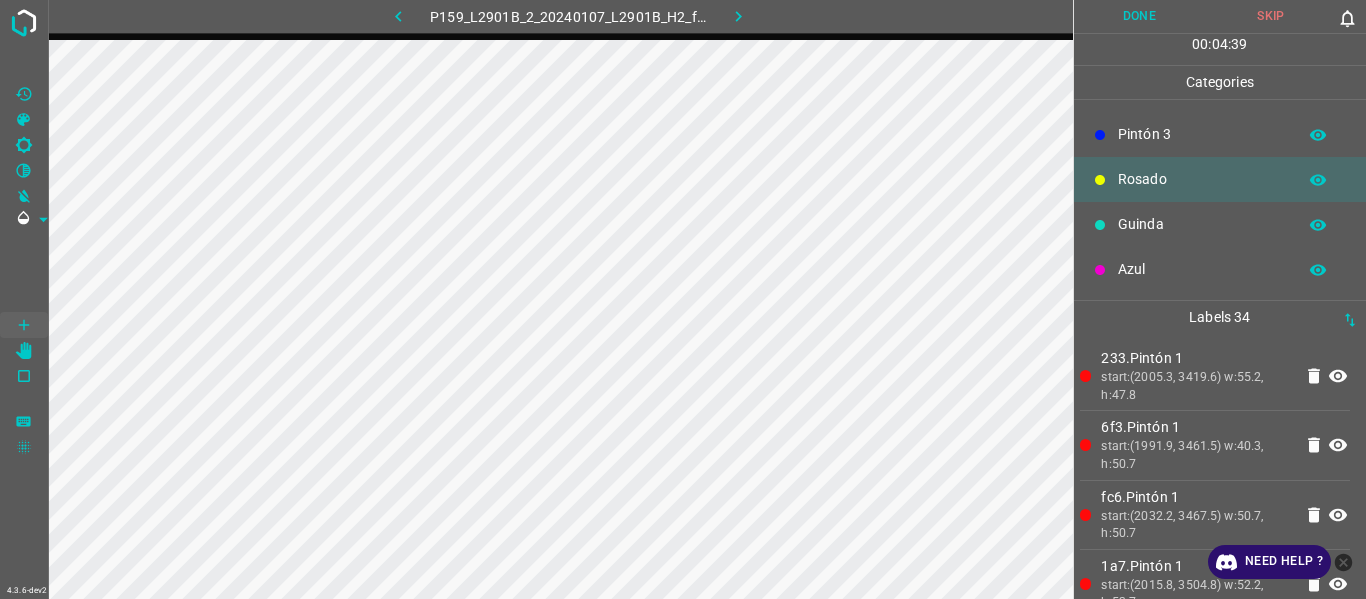 drag, startPoint x: 1175, startPoint y: 266, endPoint x: 1081, endPoint y: 290, distance: 97.015465 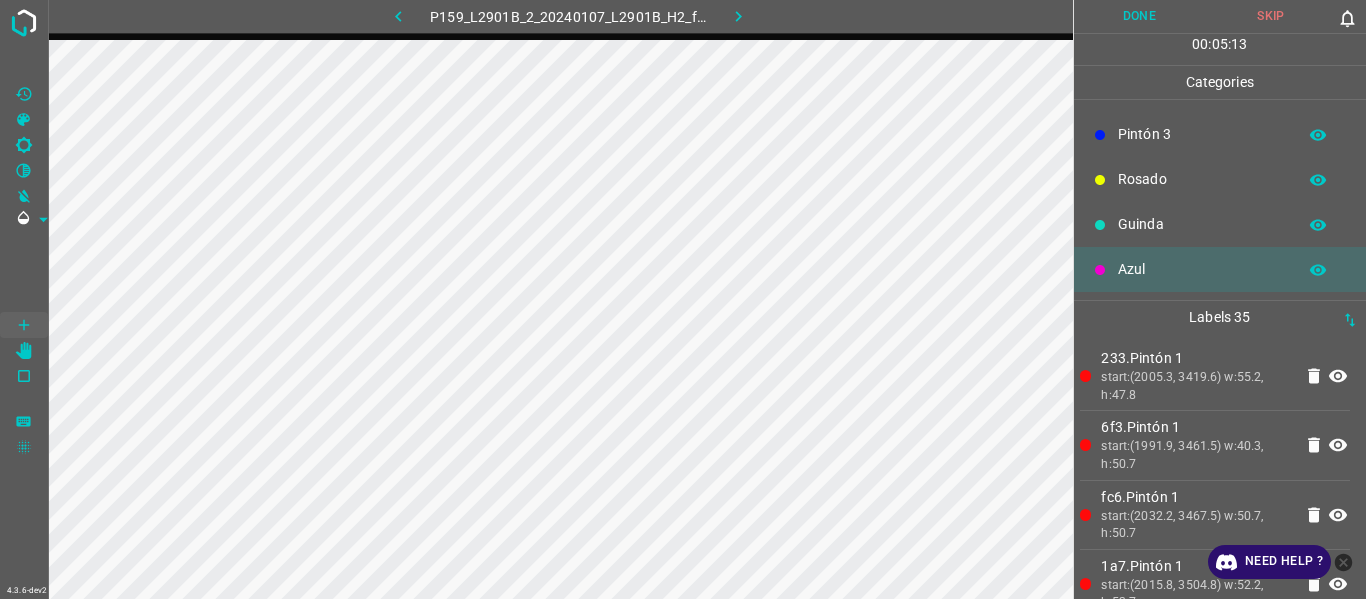 click on "start:(1991.9, 3461.5)
w:40.3, h:50.7" at bounding box center [1196, 455] 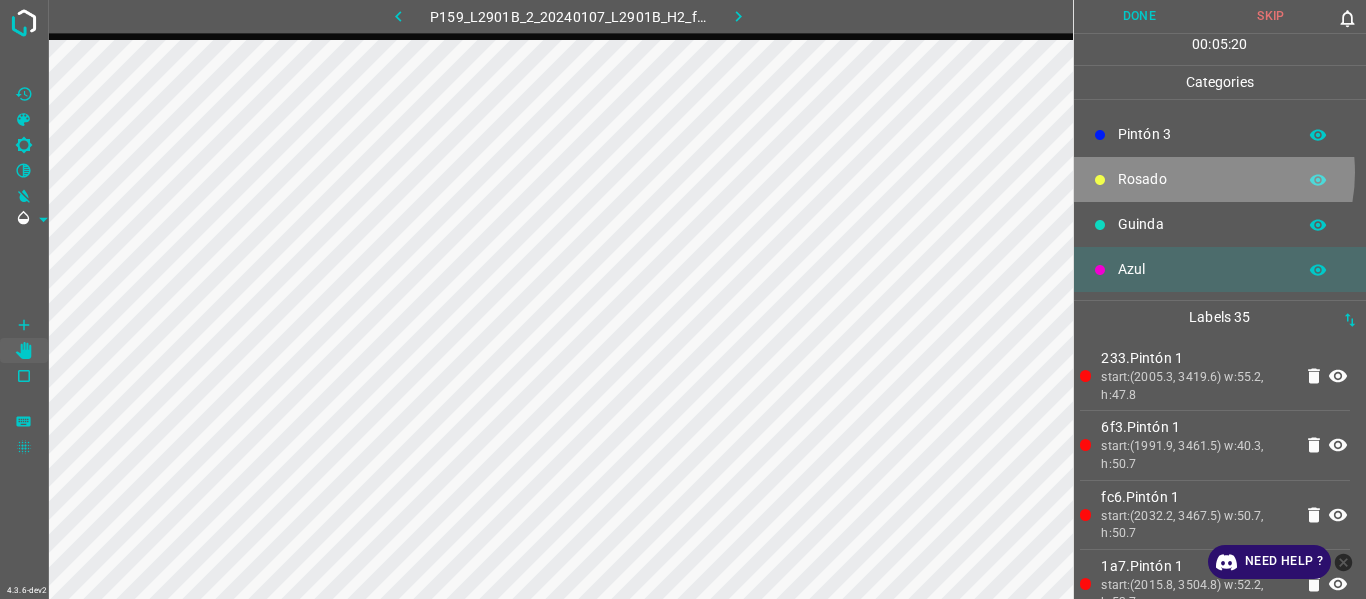 drag, startPoint x: 1183, startPoint y: 172, endPoint x: 1103, endPoint y: 240, distance: 104.99524 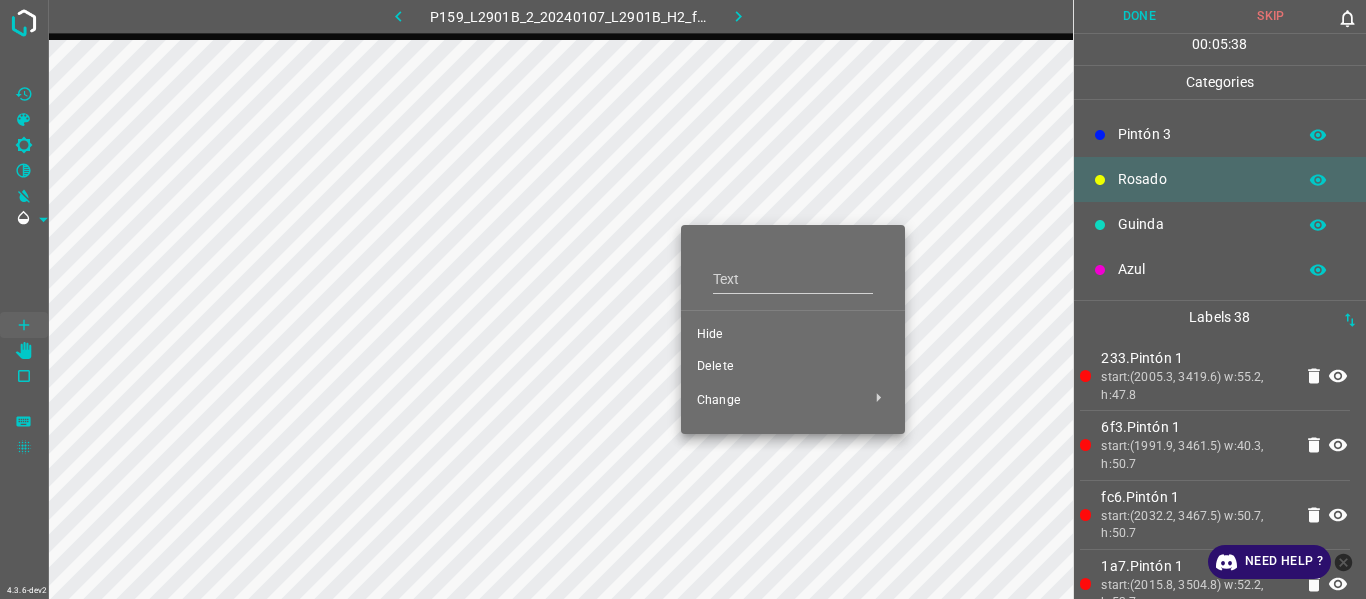 click on "Hide" at bounding box center [793, 335] 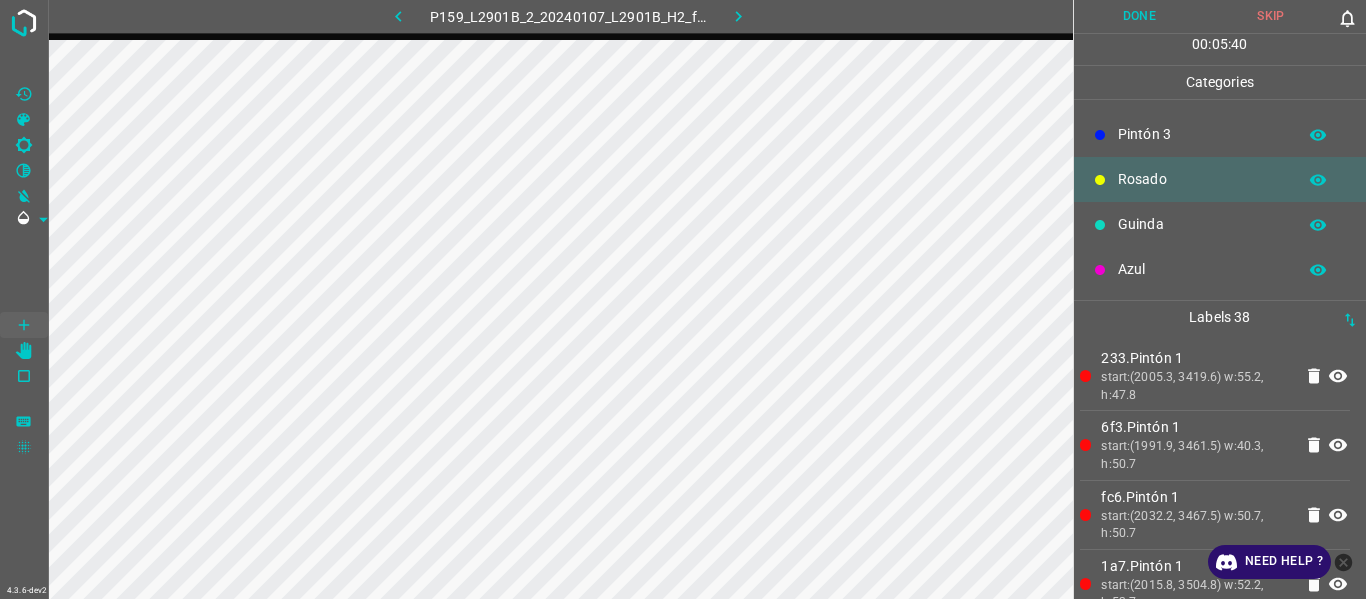 click on "start:(2005.3, 3419.6)
w:55.2, h:47.8" at bounding box center (1196, 386) 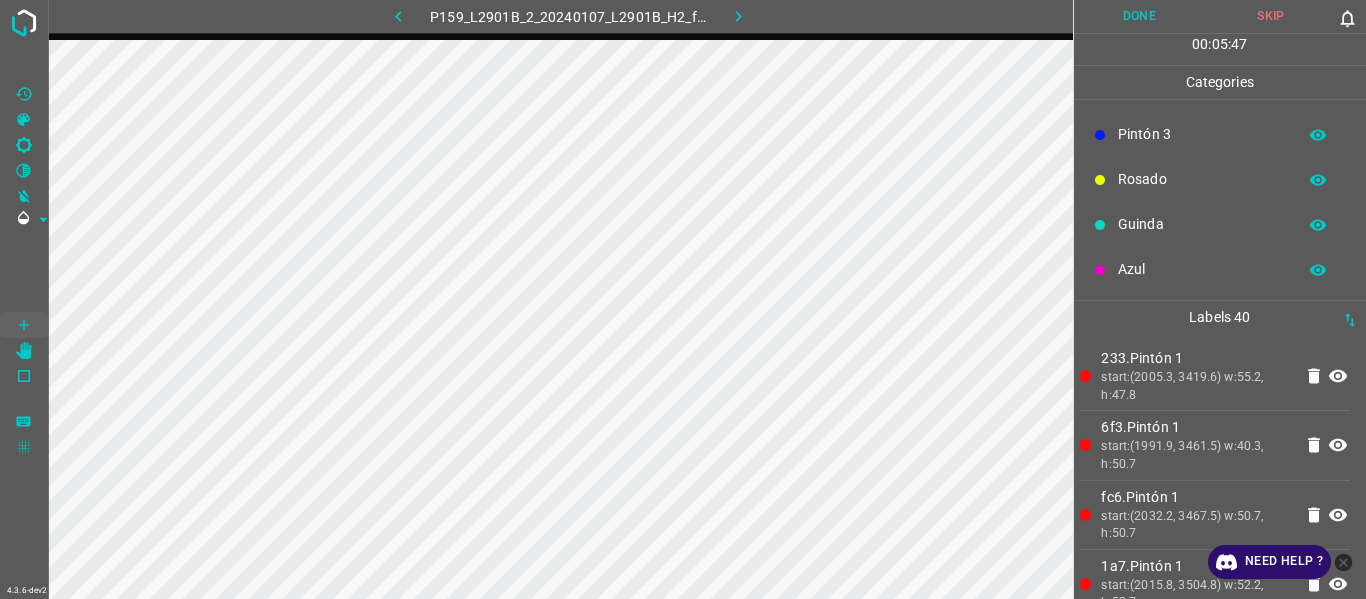 drag, startPoint x: 1183, startPoint y: 260, endPoint x: 1079, endPoint y: 292, distance: 108.81177 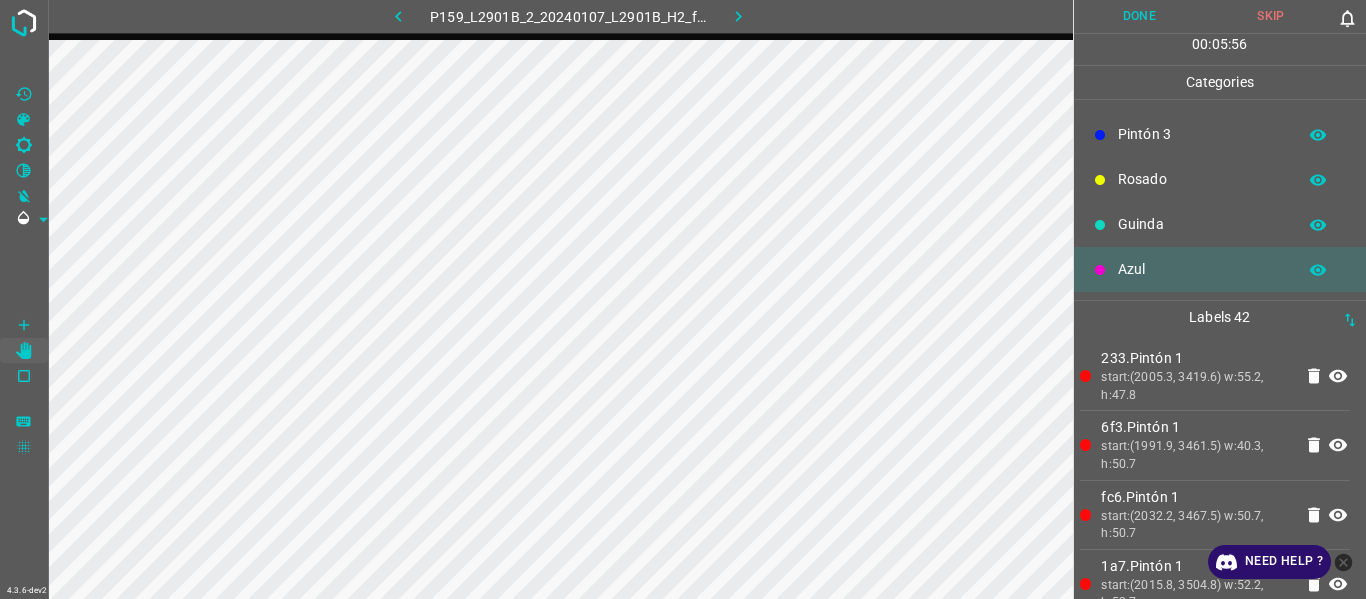 drag, startPoint x: 1131, startPoint y: 204, endPoint x: 1097, endPoint y: 226, distance: 40.496914 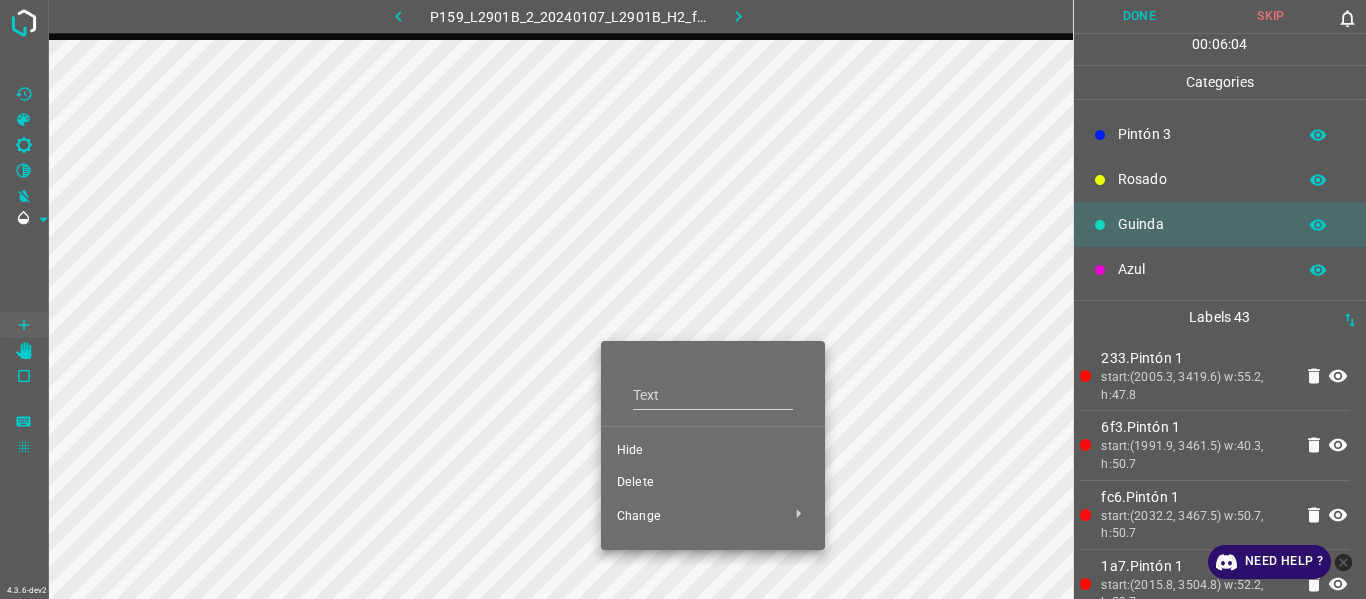 click on "Hide" at bounding box center (713, 451) 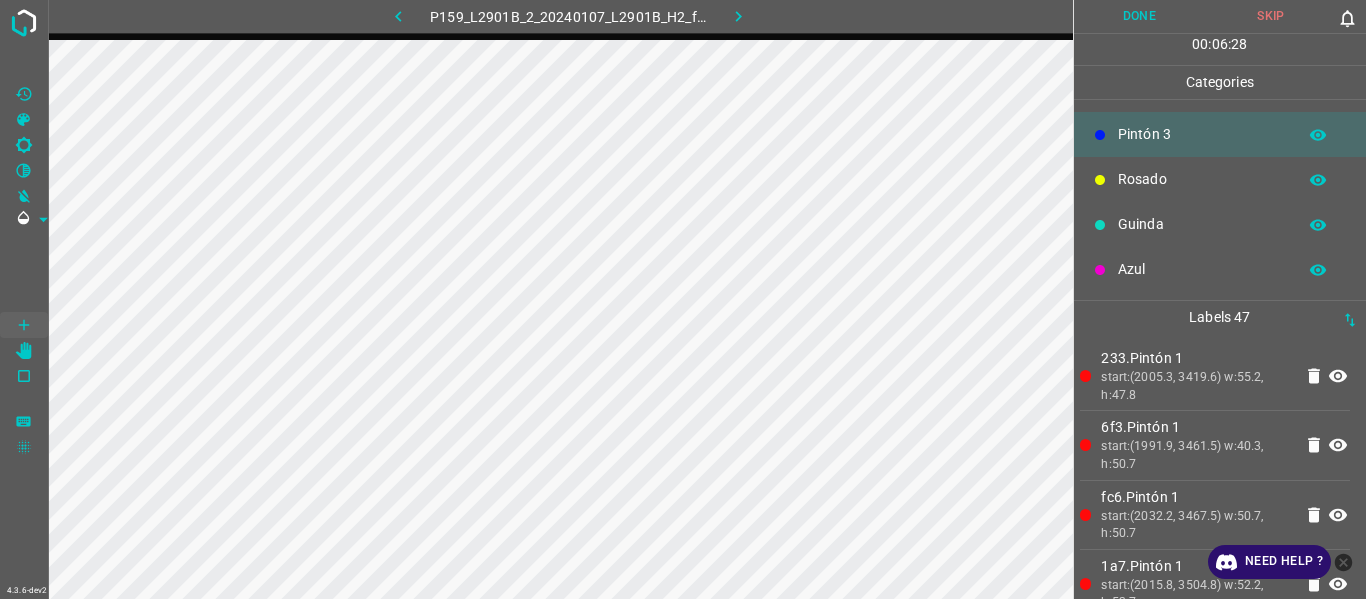 click on "Azul" at bounding box center [1202, 269] 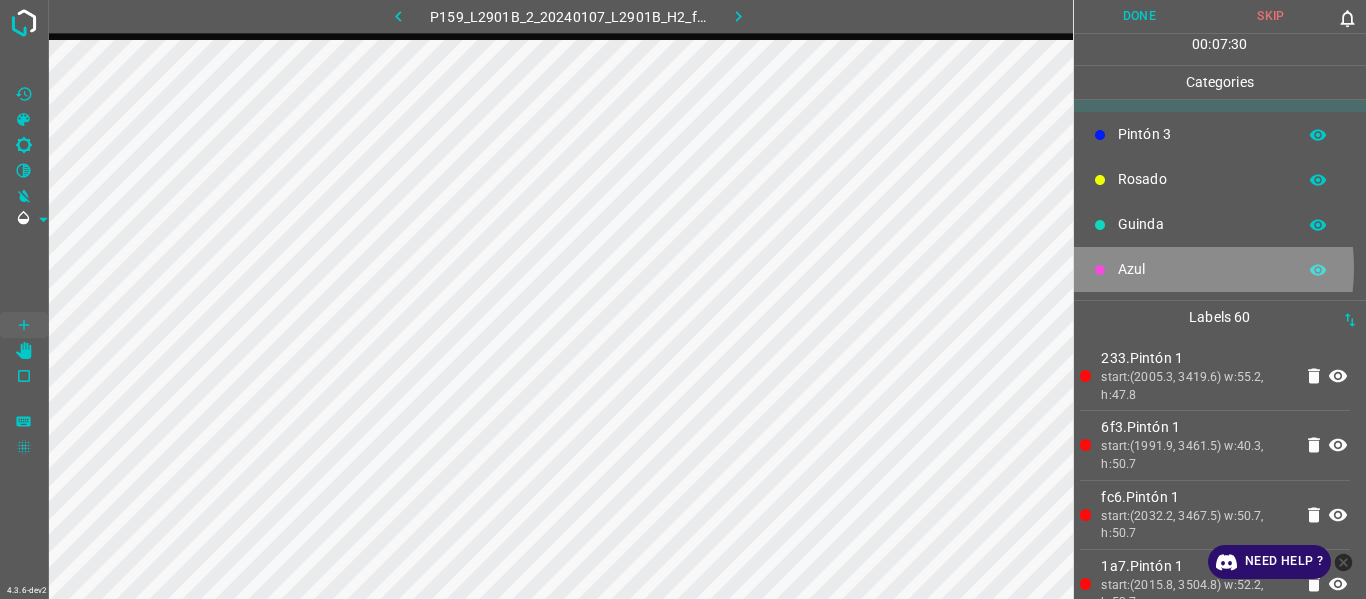 drag, startPoint x: 1151, startPoint y: 268, endPoint x: 1131, endPoint y: 280, distance: 23.323807 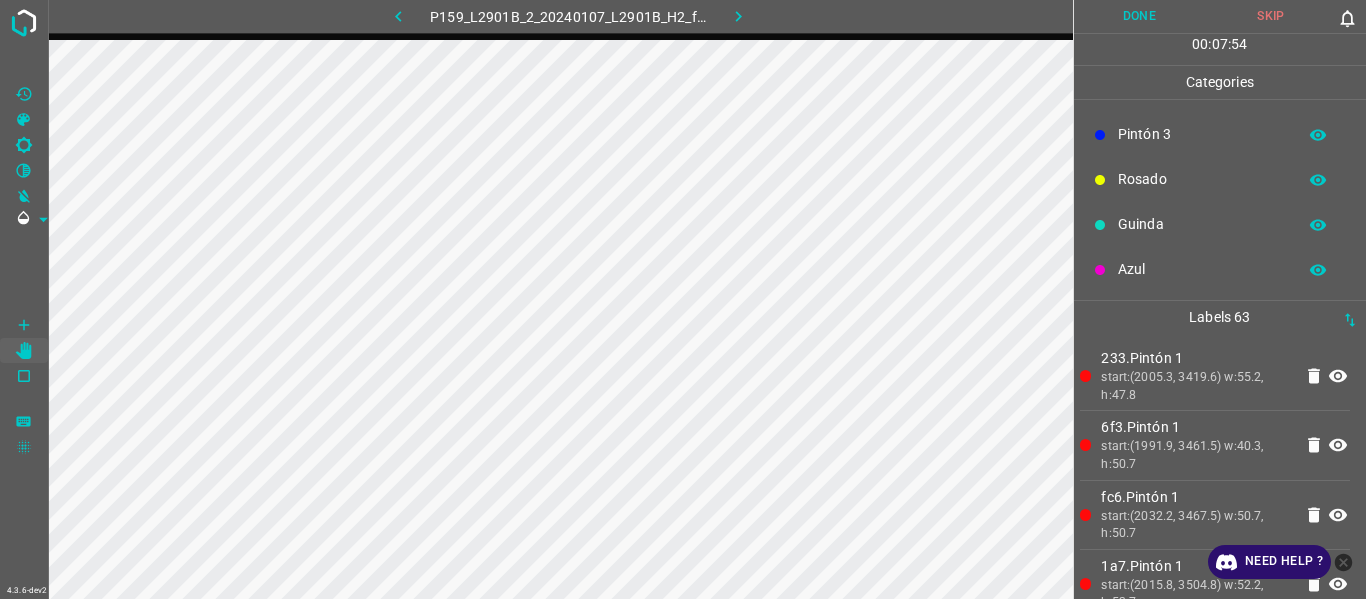 drag, startPoint x: 1165, startPoint y: 272, endPoint x: 1137, endPoint y: 274, distance: 28.071337 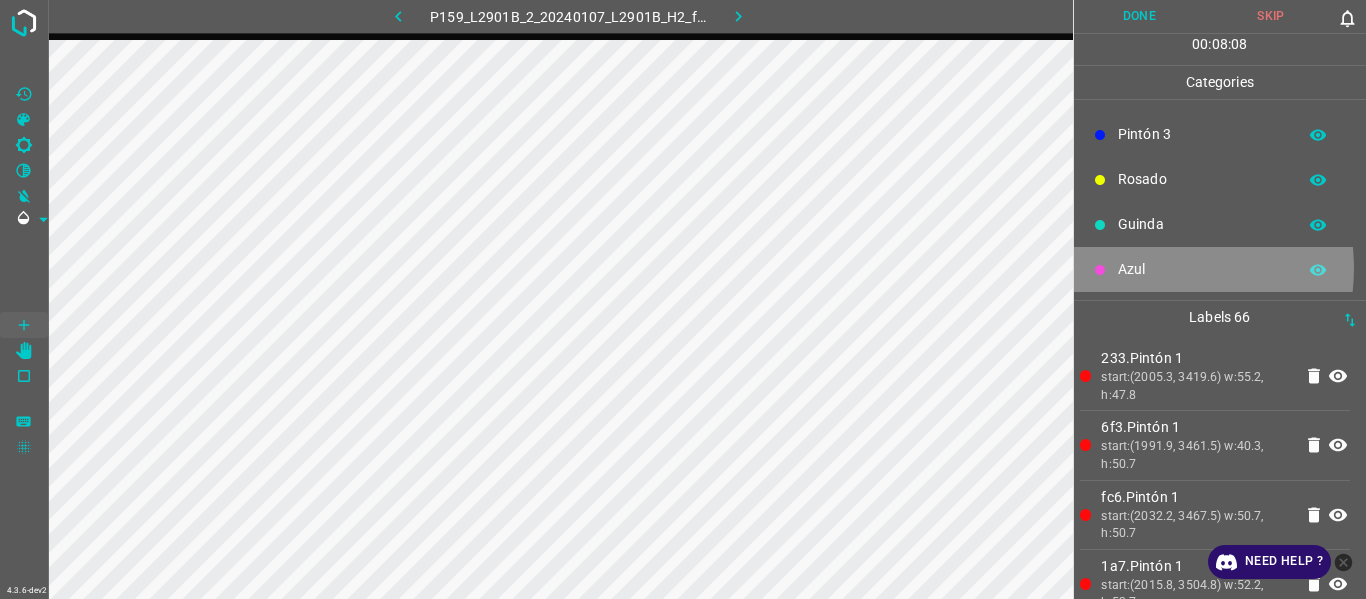 drag, startPoint x: 1153, startPoint y: 268, endPoint x: 1137, endPoint y: 278, distance: 18.867962 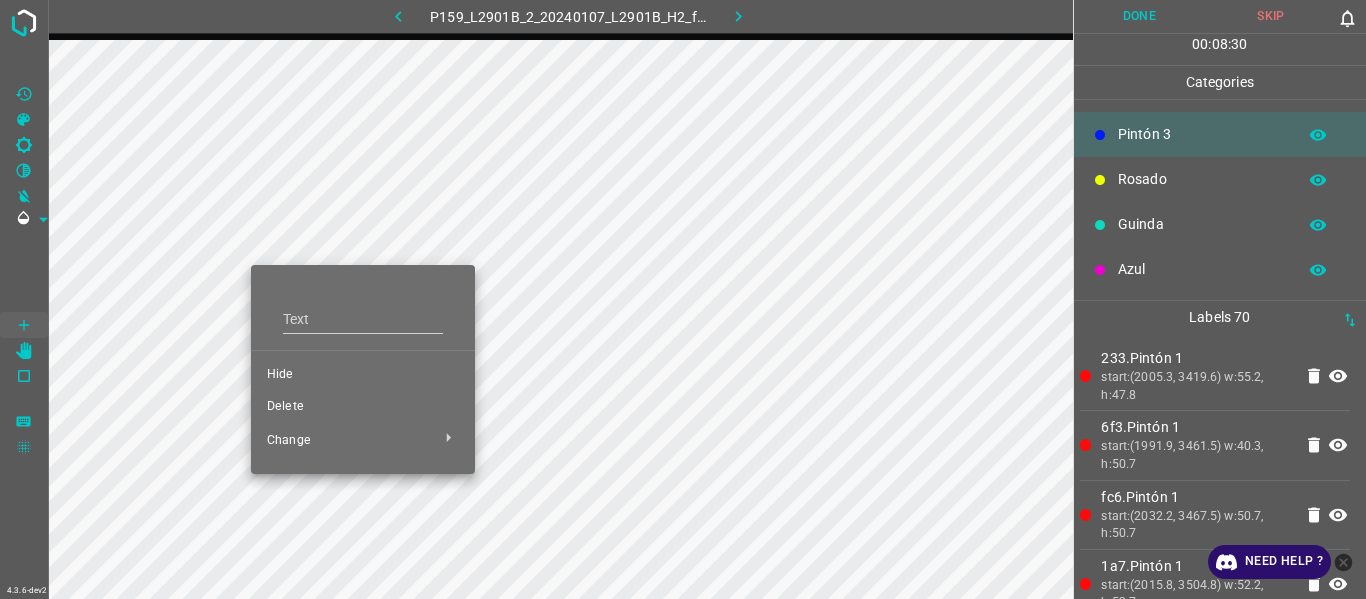 click on "Hide" at bounding box center [363, 375] 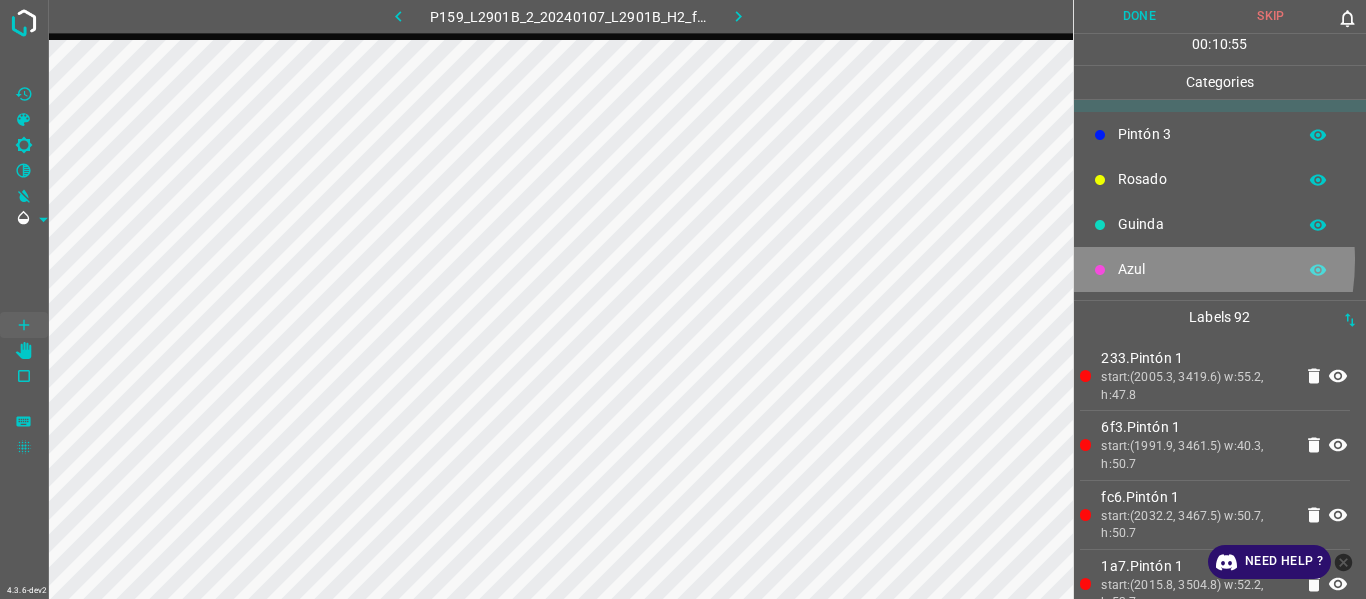 drag, startPoint x: 1127, startPoint y: 260, endPoint x: 1115, endPoint y: 272, distance: 16.970562 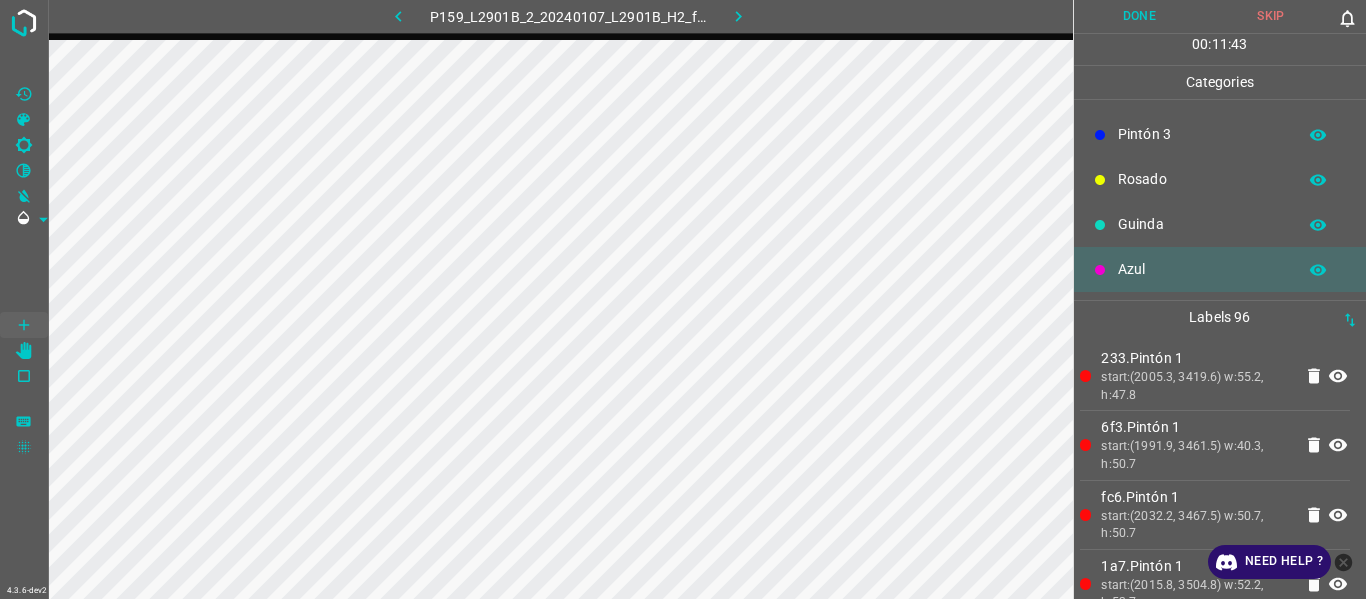 click on "Rosado" at bounding box center [1220, 179] 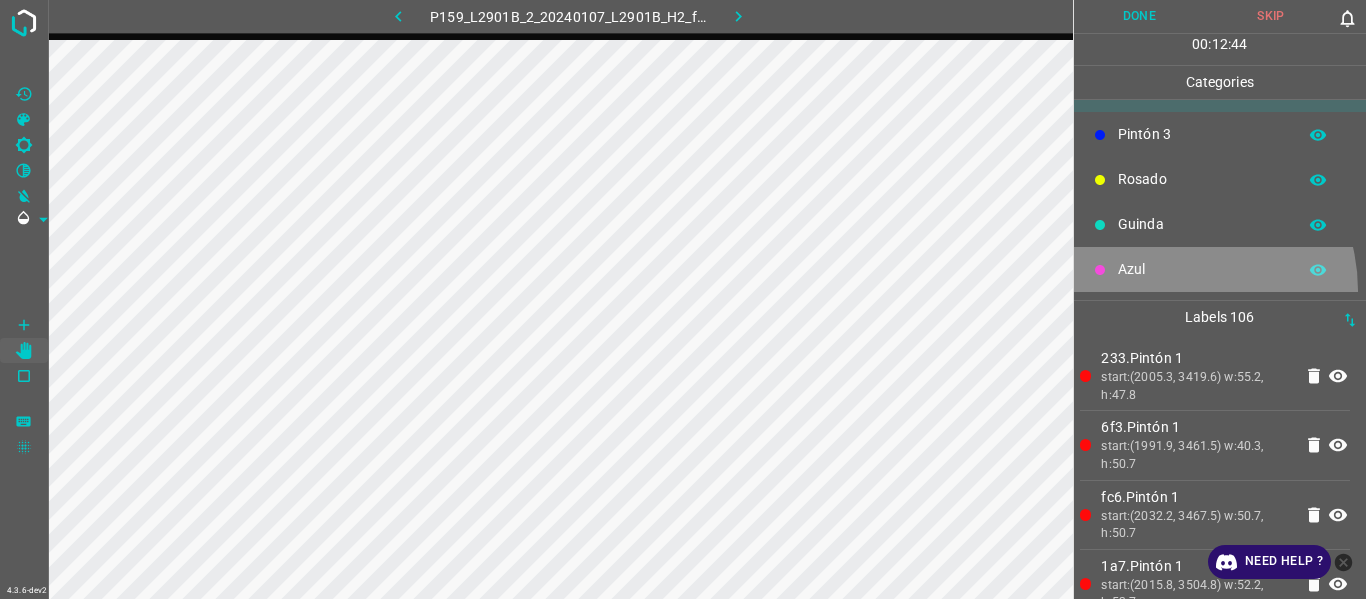 drag, startPoint x: 1169, startPoint y: 290, endPoint x: 1121, endPoint y: 294, distance: 48.166378 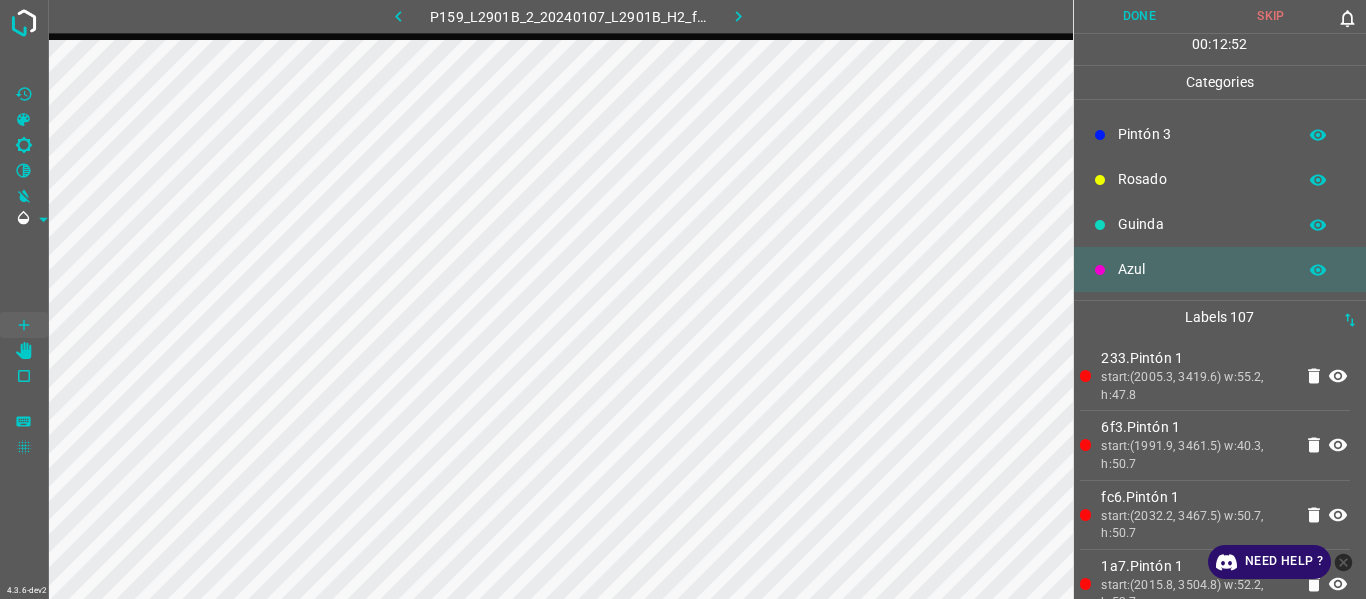 drag, startPoint x: 1133, startPoint y: 220, endPoint x: 1123, endPoint y: 222, distance: 10.198039 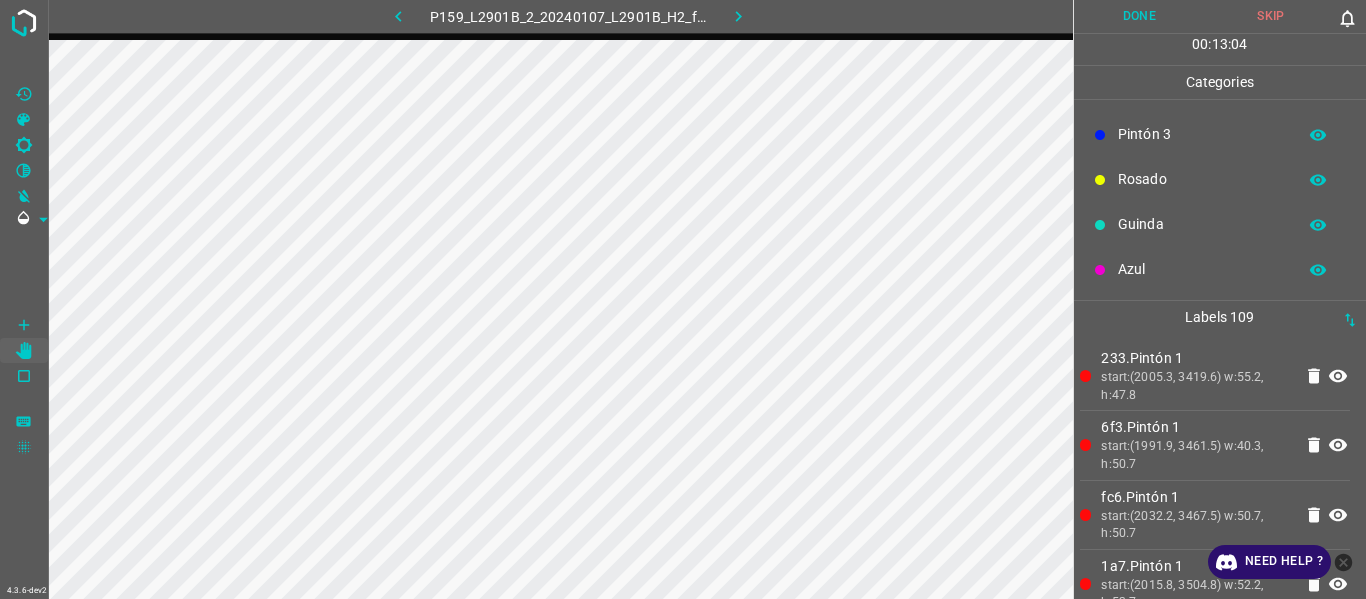 drag, startPoint x: 1135, startPoint y: 266, endPoint x: 1121, endPoint y: 274, distance: 16.124516 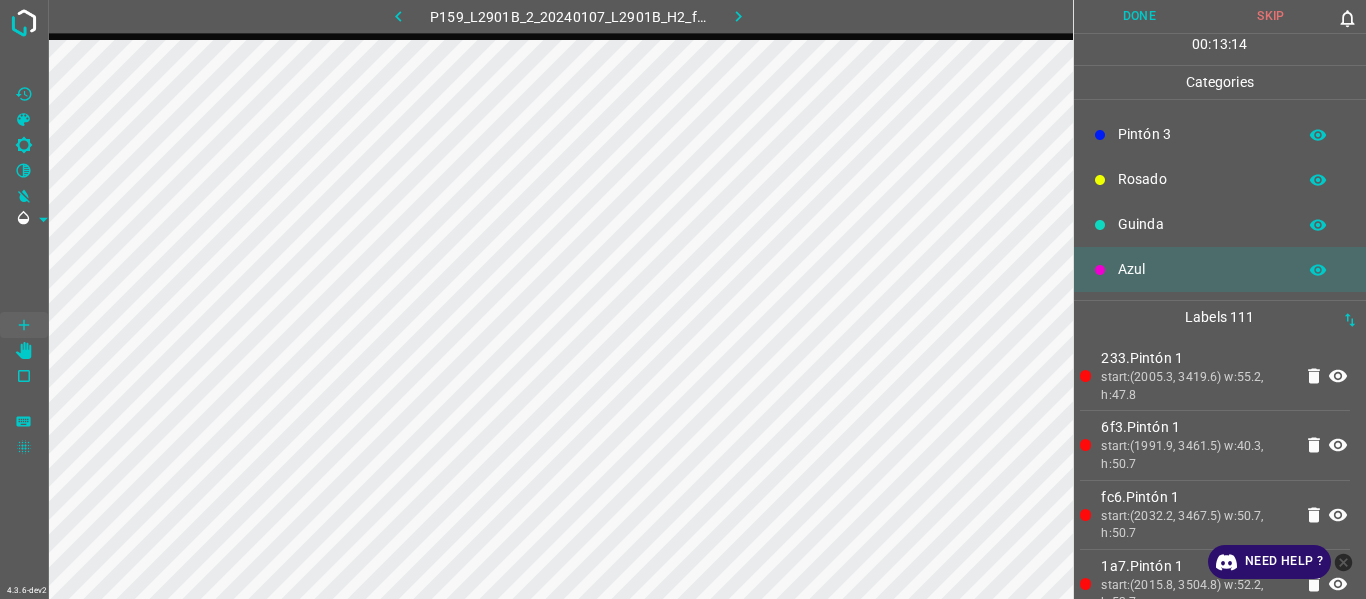 drag, startPoint x: 1153, startPoint y: 214, endPoint x: 1137, endPoint y: 224, distance: 18.867962 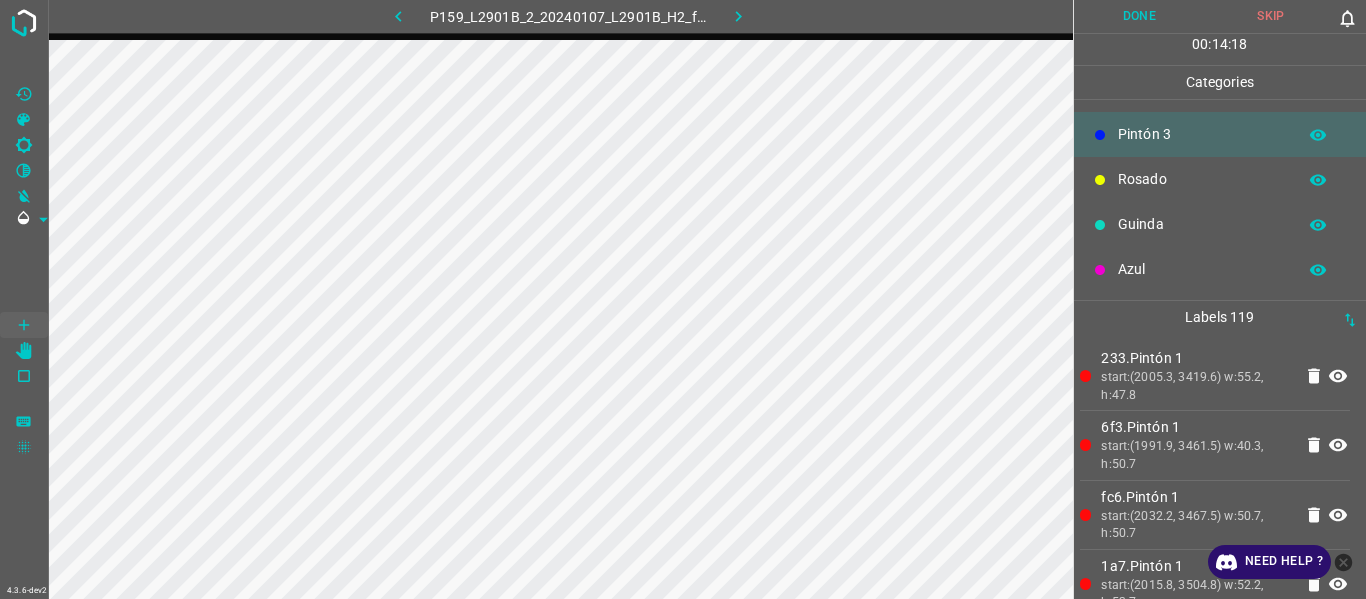 click on "Azul" at bounding box center (1220, 269) 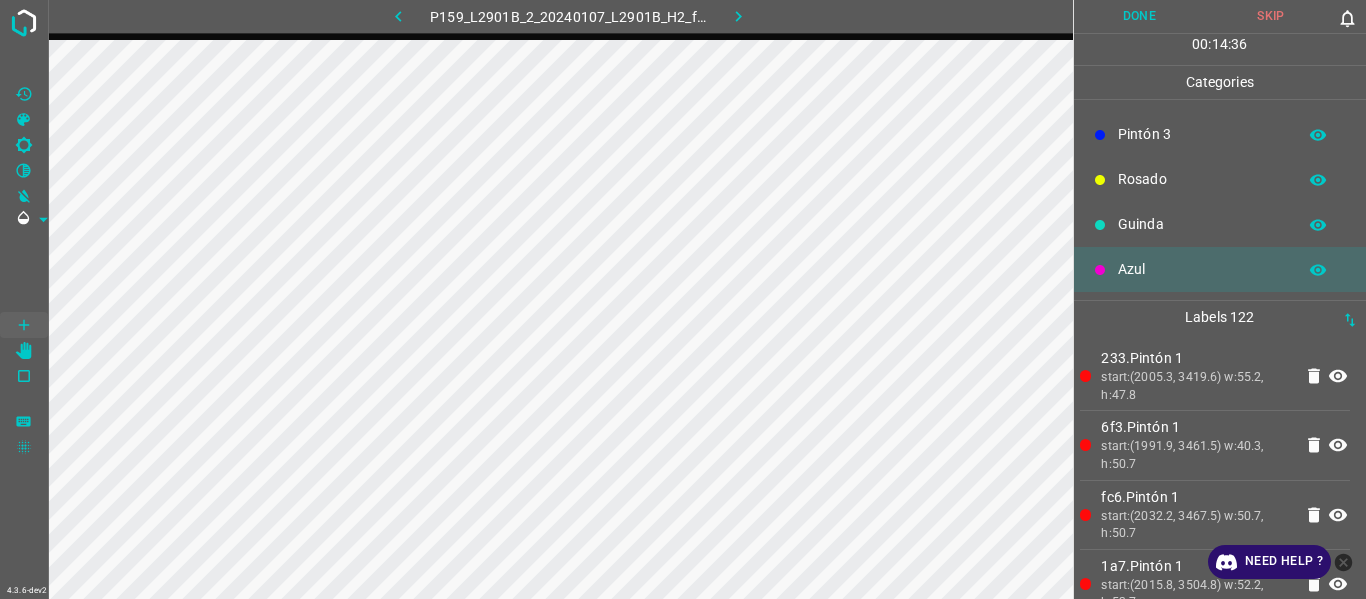 click on "Guinda" at bounding box center [1202, 224] 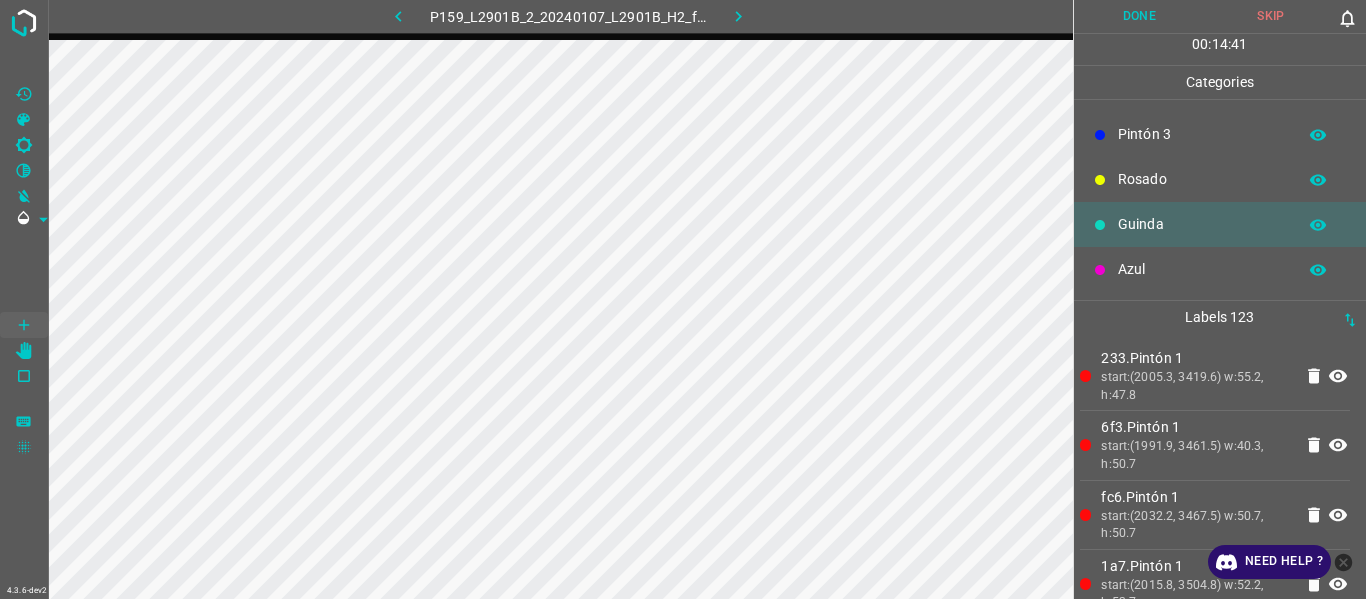 drag, startPoint x: 1143, startPoint y: 258, endPoint x: 1079, endPoint y: 296, distance: 74.431175 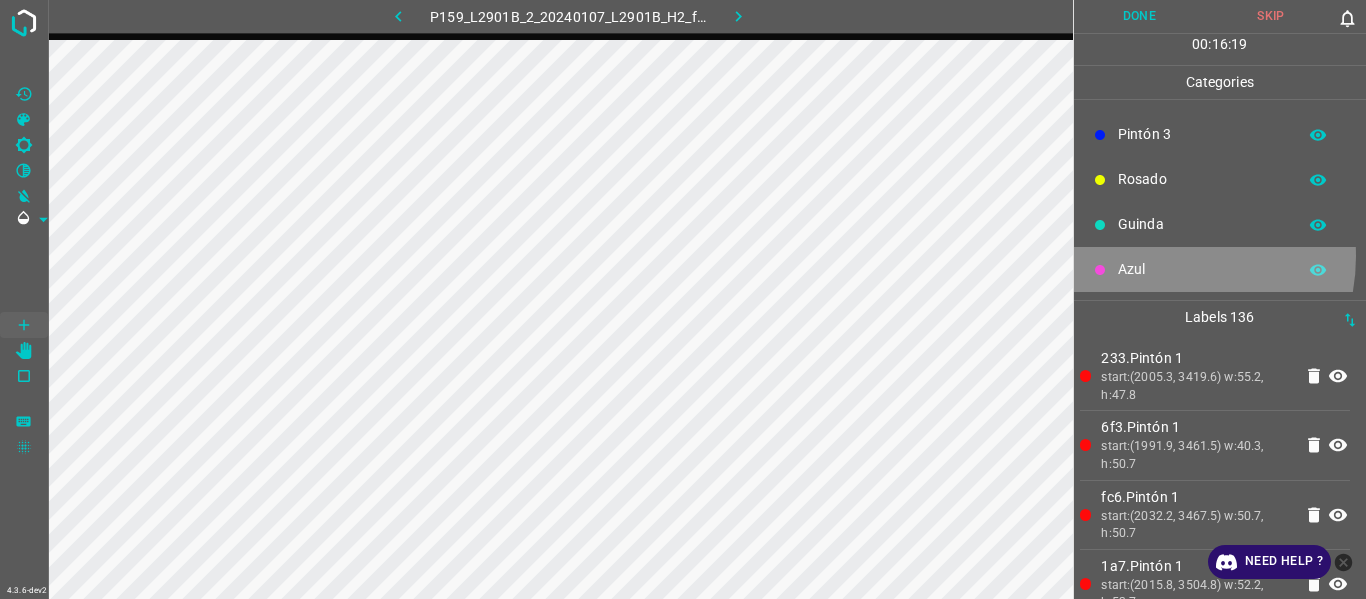 click on "Azul" at bounding box center (1220, 269) 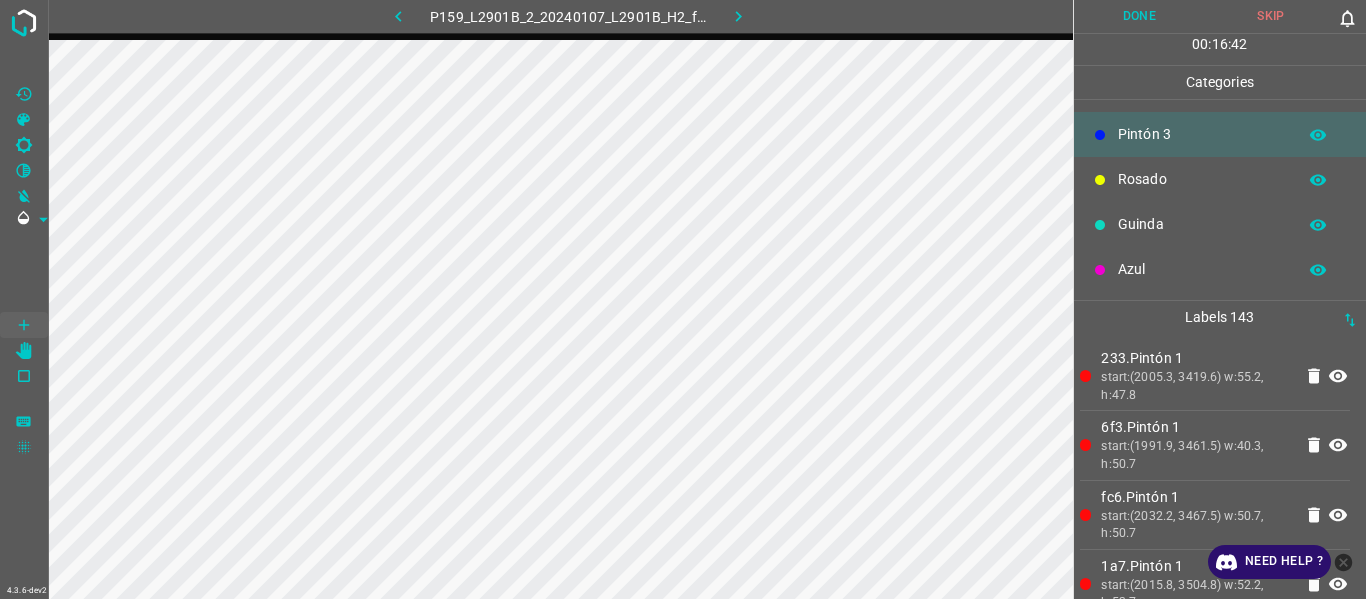 click on "Rosado" at bounding box center [1220, 179] 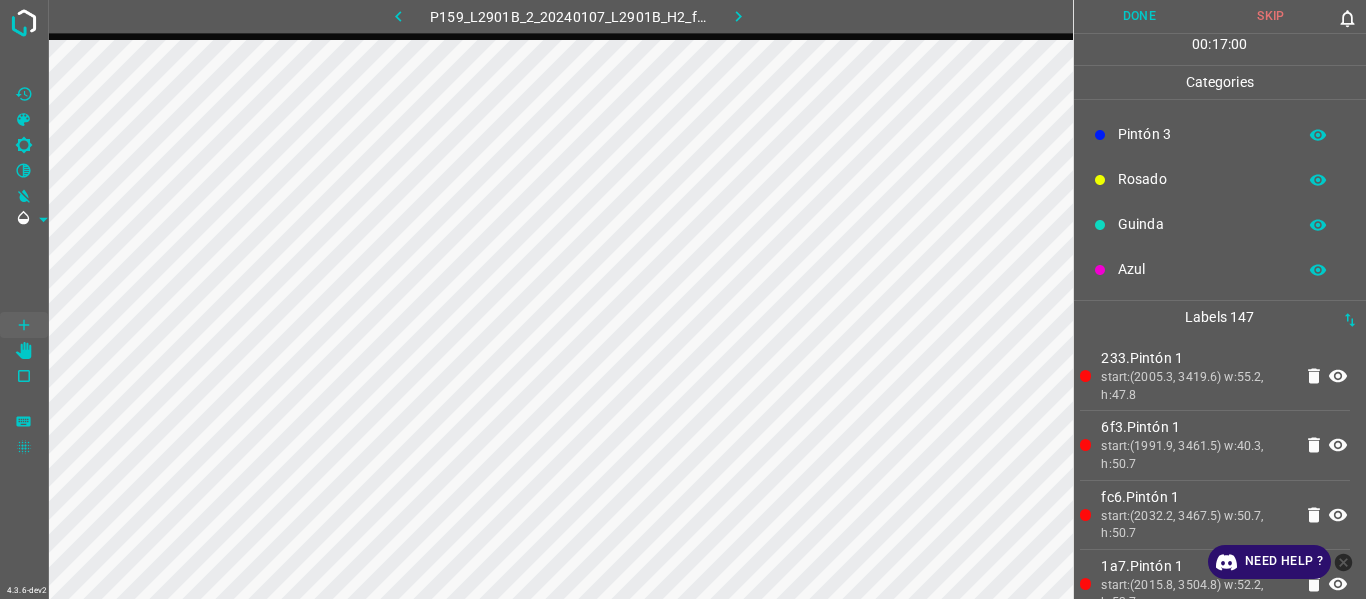 click on "P159_L2901B_2_20240107_L2901B_H2_frame_00165_158241.jpg Done Skip 0 00   : 17   : 00   Categories Flor Verde Pintón 1 Pintón 2 Pintón 3 Rosado Guinda Azul Labels   147 233.Pintón 1
start:(2005.3, 3419.6)
w:55.2, h:47.8
6f3.Pintón 1
start:(1991.9, 3461.5)
w:40.3, h:50.7
fc6.Pintón 1
start:(2032.2, 3467.5)
w:50.7, h:50.7
1a7.Pintón 1
start:(2015.8, 3504.8)
w:52.2, h:53.7
753.Pintón 1
start:(2023.2, 3581)
w:40.3, h:53.7
5c1.Pintón 1
start:(2063.6, 3603.4)
w:53.7, h:62.7
35b.Pintón 3
start:(1910.9, 3657.2)
w:58.2, h:61.2
07c.Pintón 2
start:(1912.4, 3712.4)
w:52.2, h:68.7
9e7.Pintón 2
start:(1957.2, 3705)
w:53.7, h:58.2
7ad.Pintón 1
start:(1964.7, 3757.2)
w:32.8, h:26.8
8c0.Verde
start:(1984.1, 2999.5)
w:41.8, h:35.8
5d7.Verde 538.Azul" at bounding box center (683, 299) 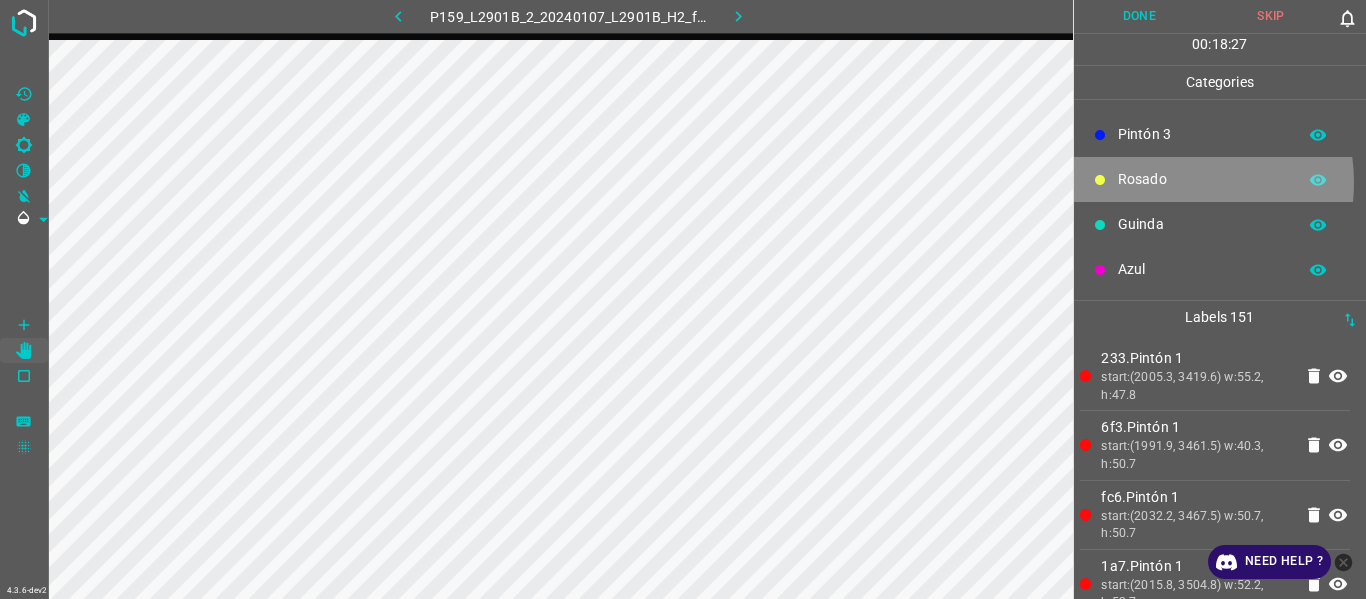 click on "Rosado" at bounding box center (1202, 179) 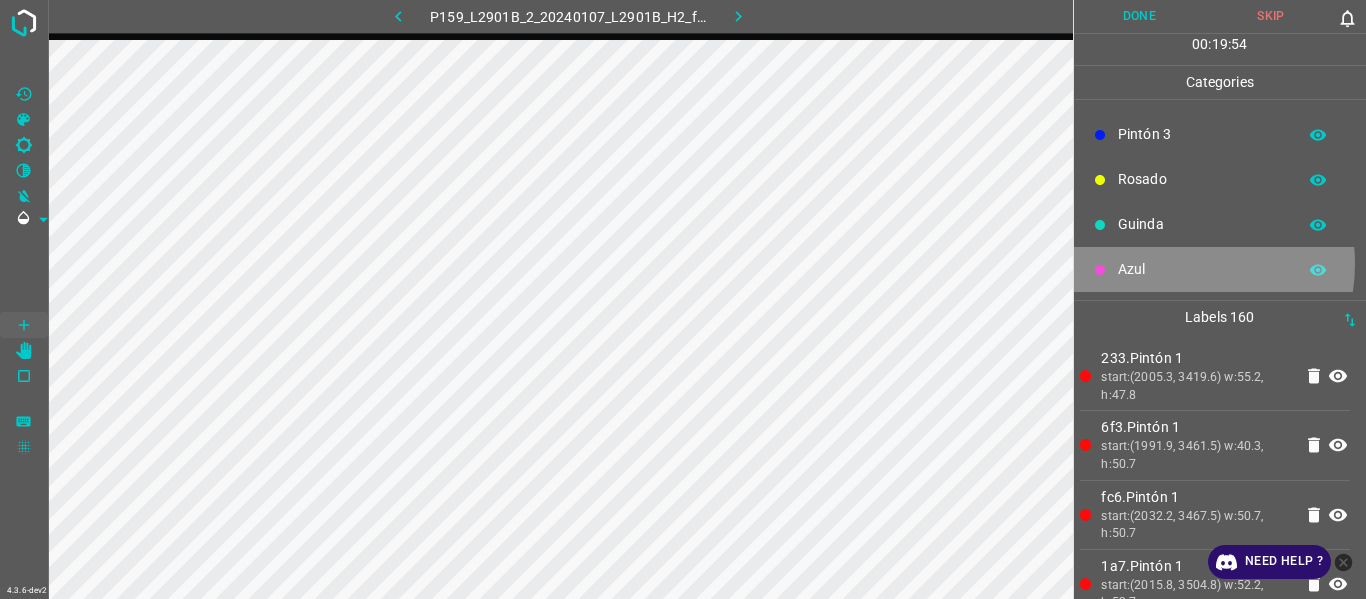 click on "Azul" at bounding box center (1202, 269) 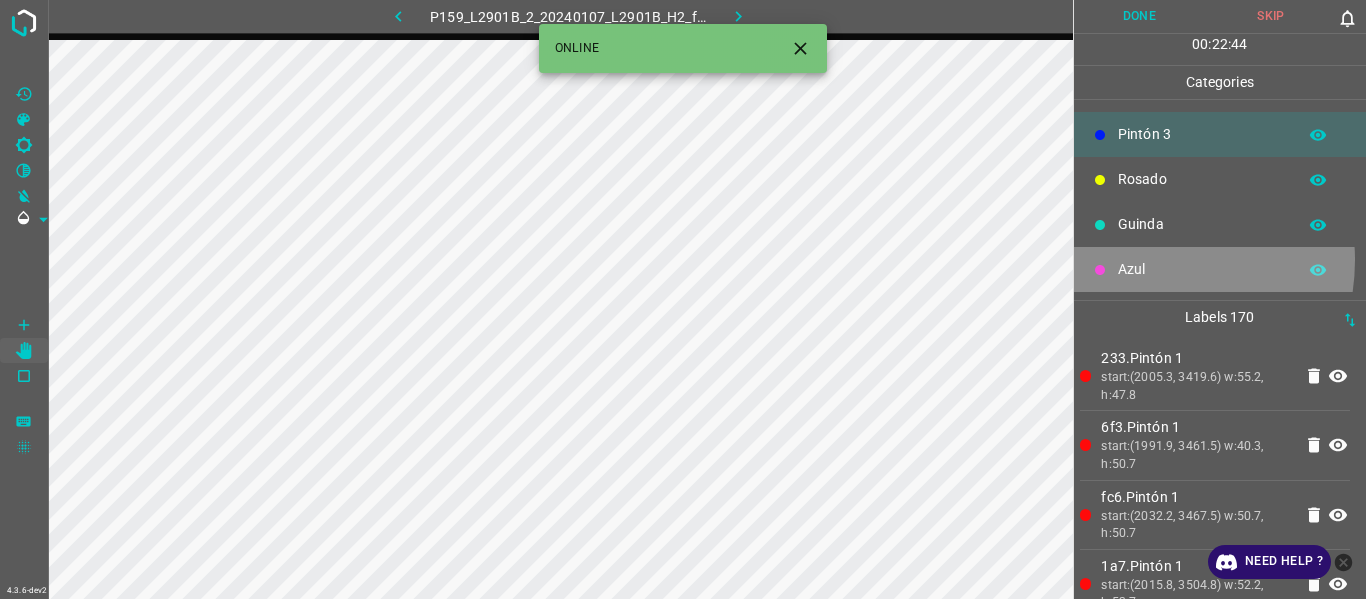click on "Azul" at bounding box center [1220, 269] 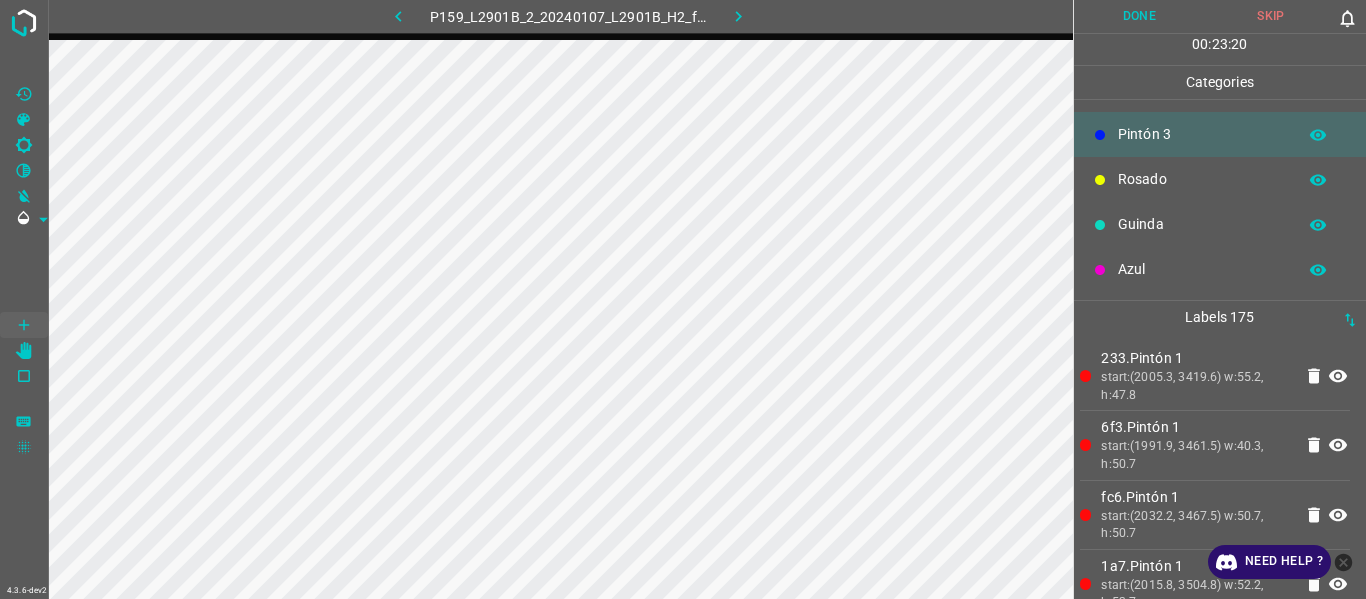 drag, startPoint x: 1193, startPoint y: 272, endPoint x: 1177, endPoint y: 276, distance: 16.492422 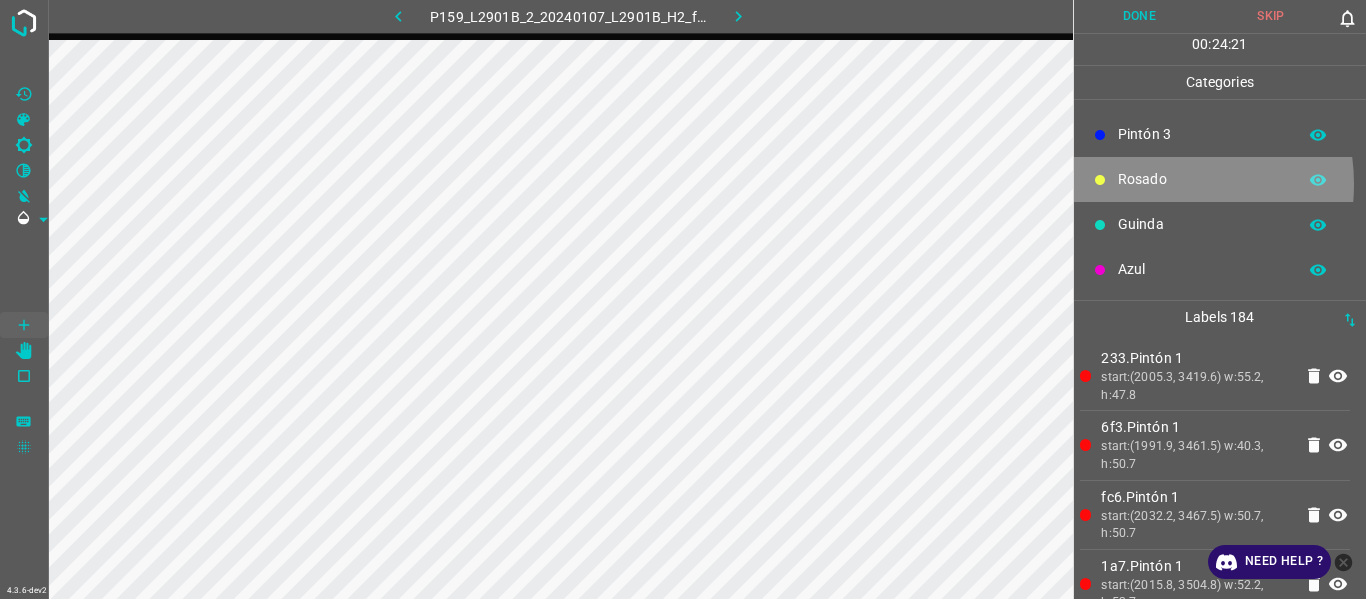 click on "Rosado" at bounding box center [1202, 179] 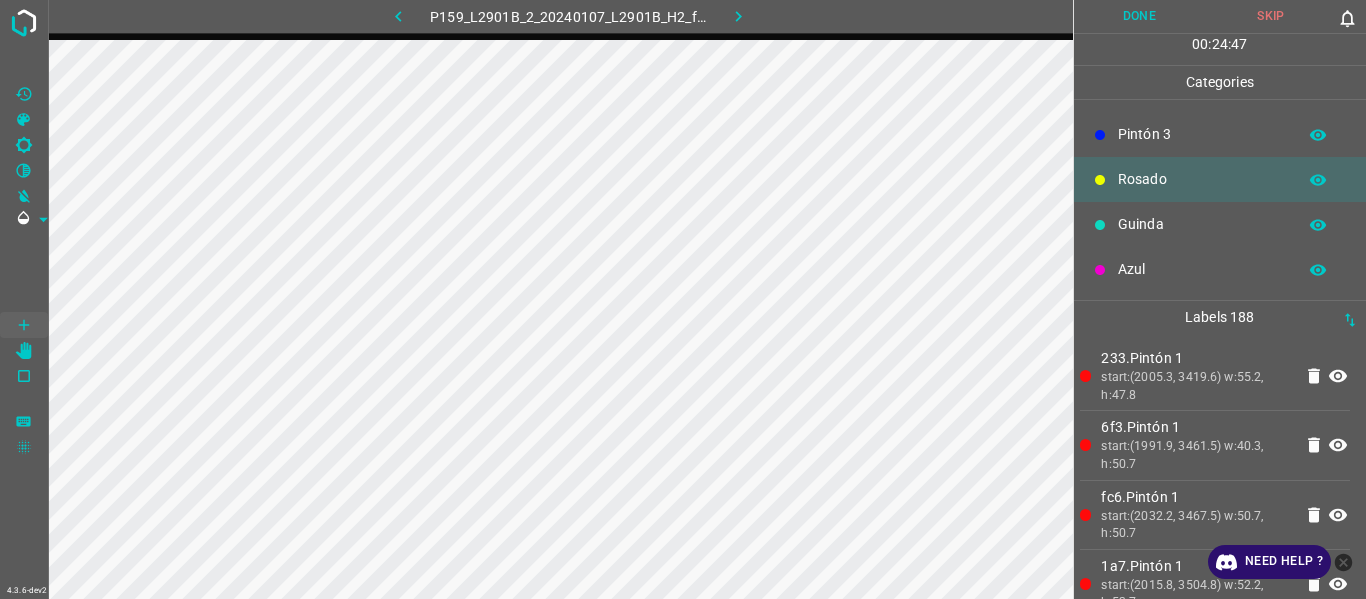 click on "Azul" at bounding box center (1220, 269) 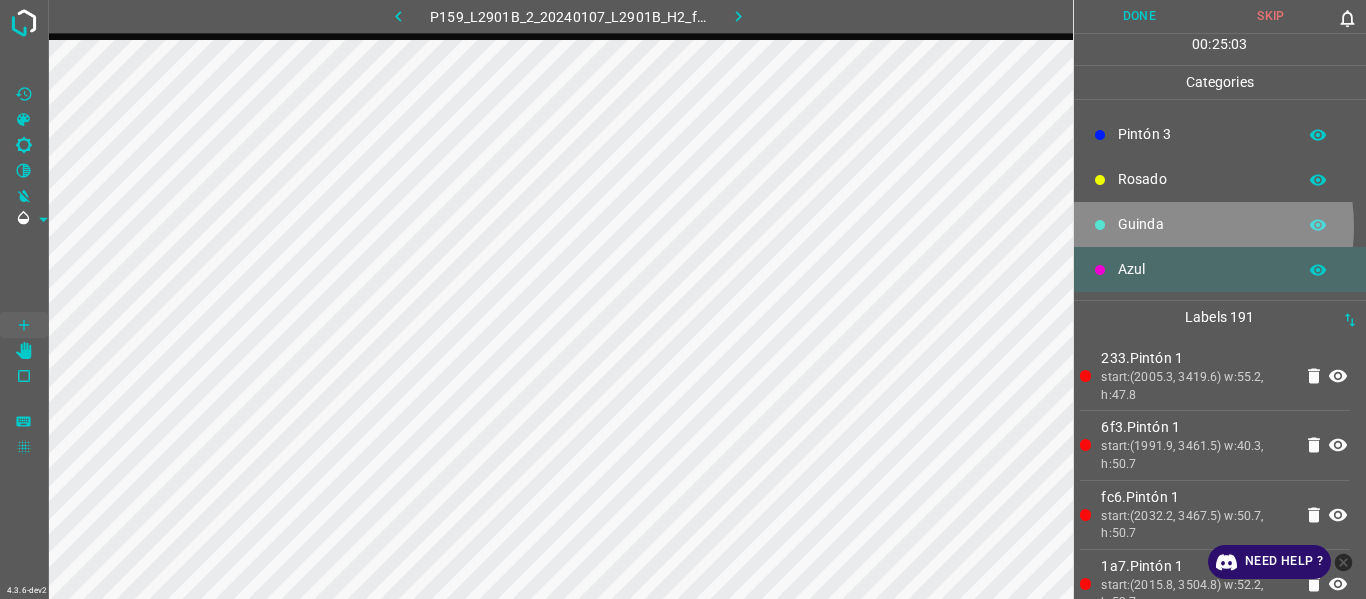 click on "Guinda" at bounding box center [1202, 224] 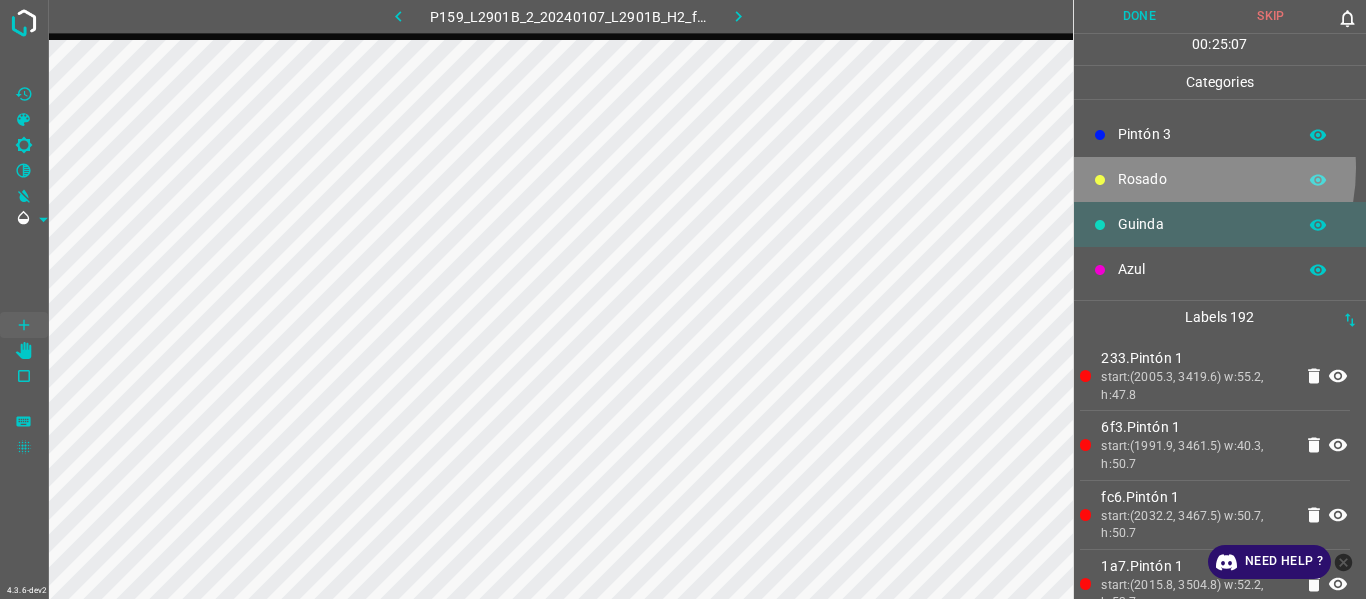 click on "Rosado" at bounding box center (1220, 179) 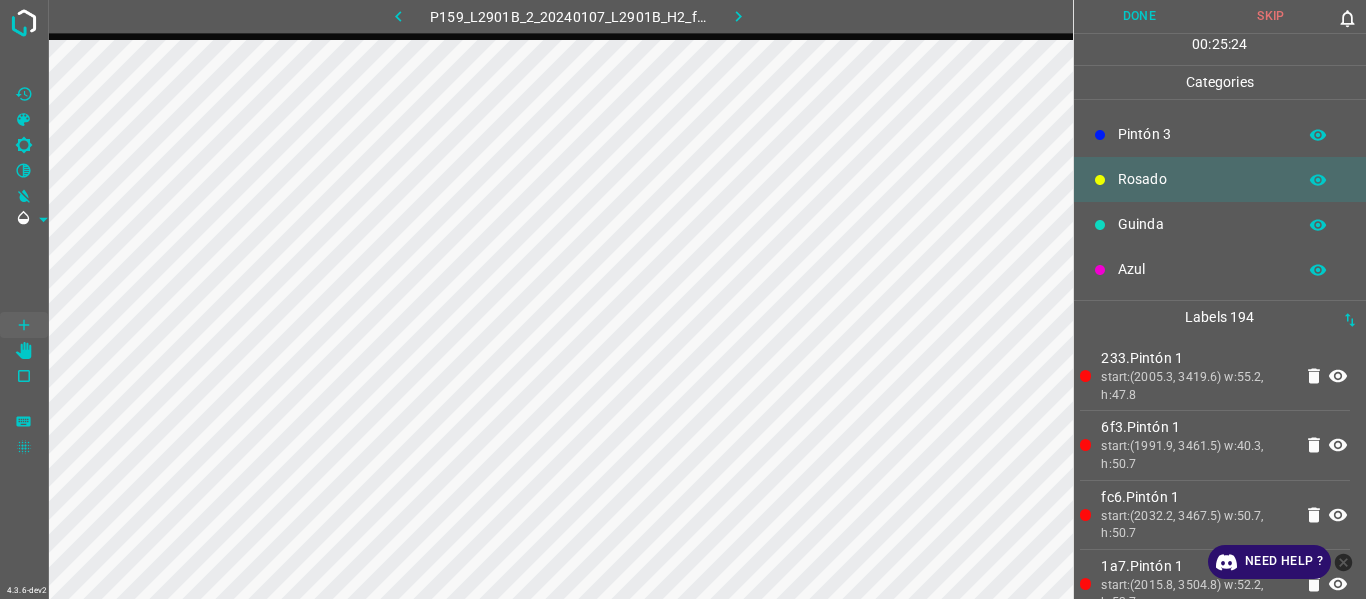 click on "start:(1991.9, 3461.5)
w:40.3, h:50.7" at bounding box center (1196, 455) 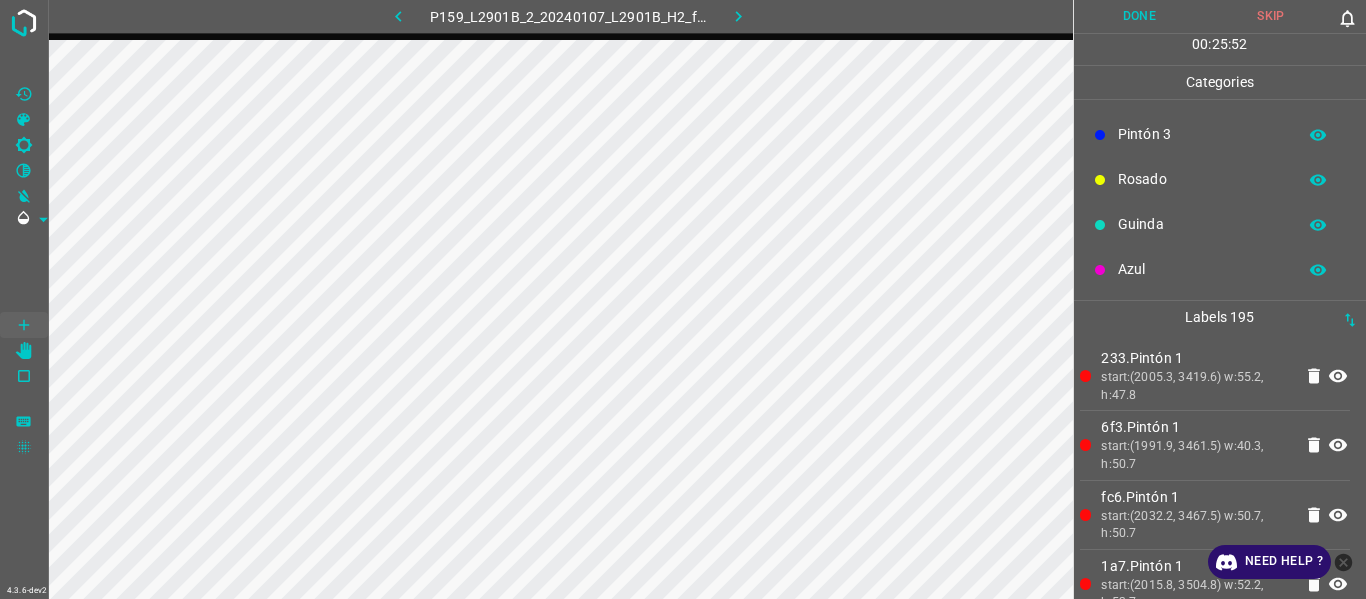 click on "Rosado" at bounding box center [1202, 179] 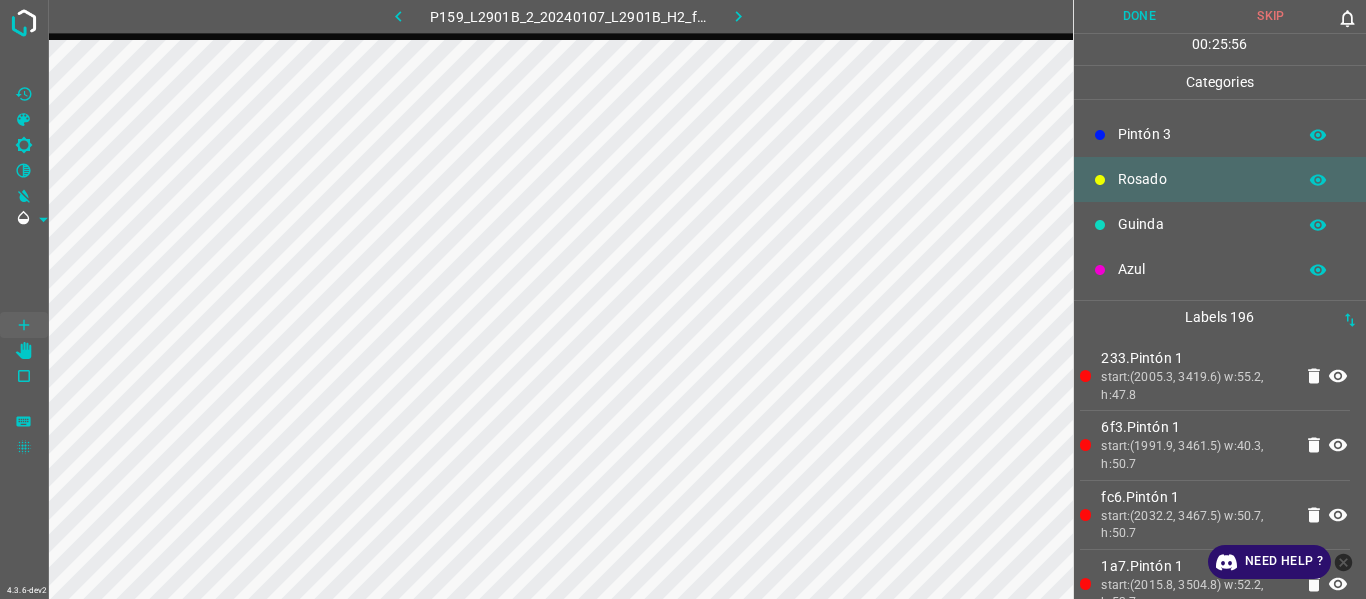 click on "Azul" at bounding box center [1202, 269] 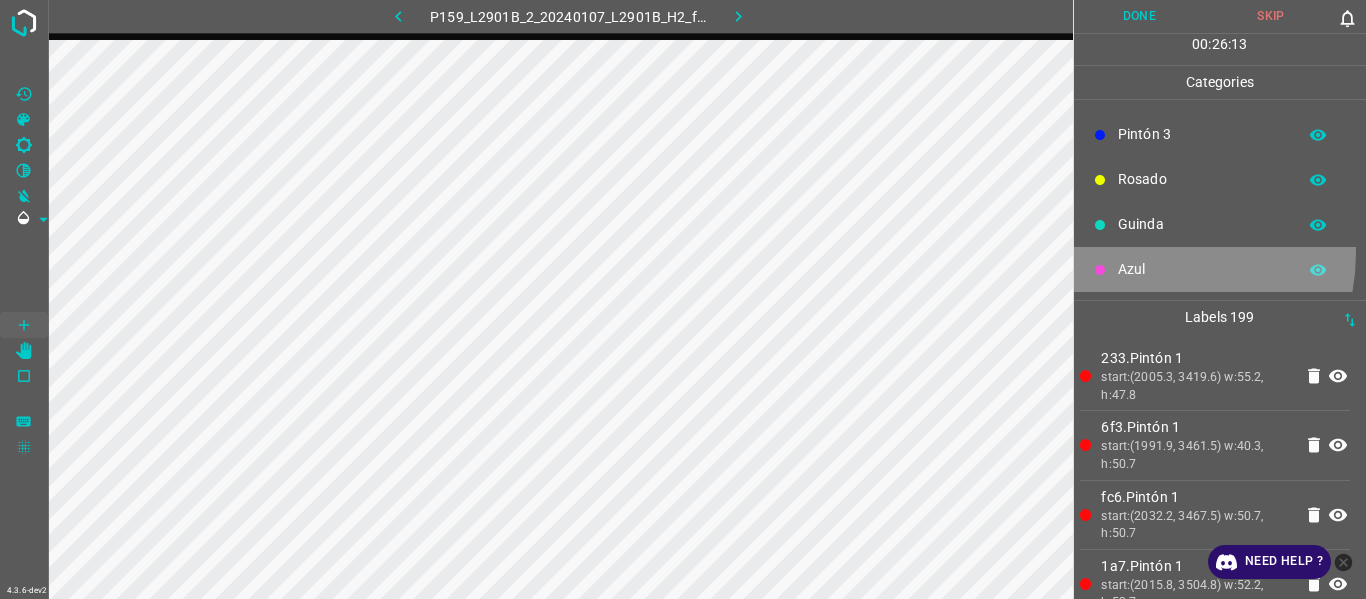 drag, startPoint x: 1133, startPoint y: 252, endPoint x: 1129, endPoint y: 264, distance: 12.649111 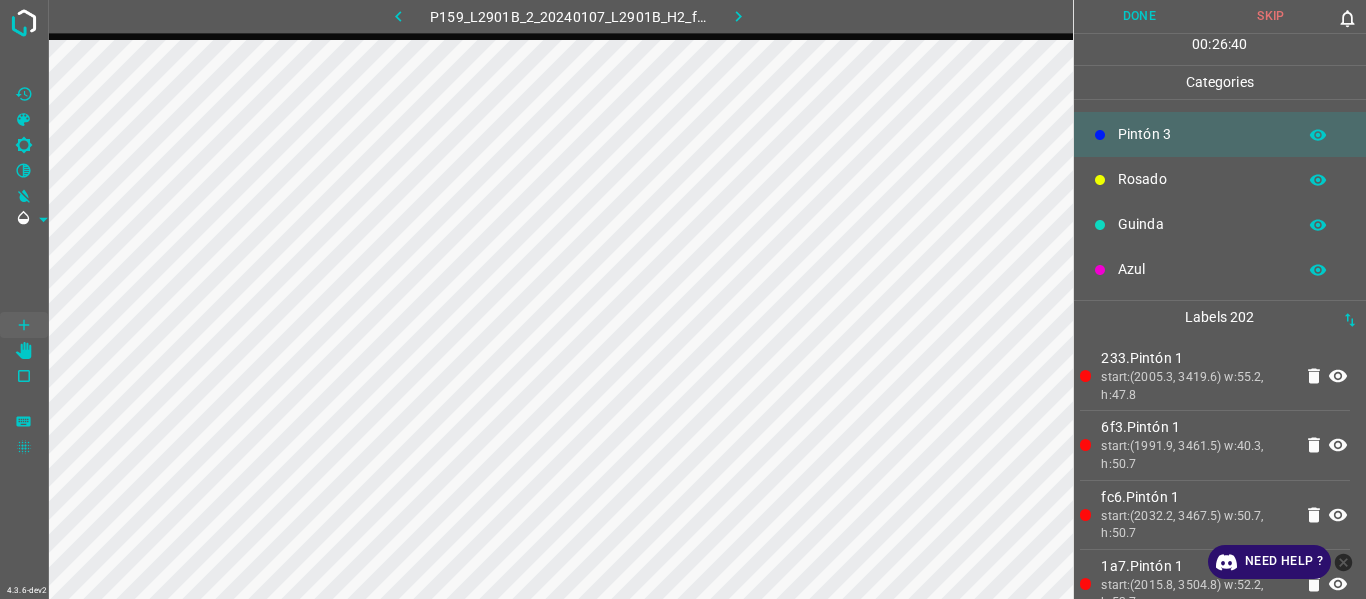 click on "Azul" at bounding box center (1202, 269) 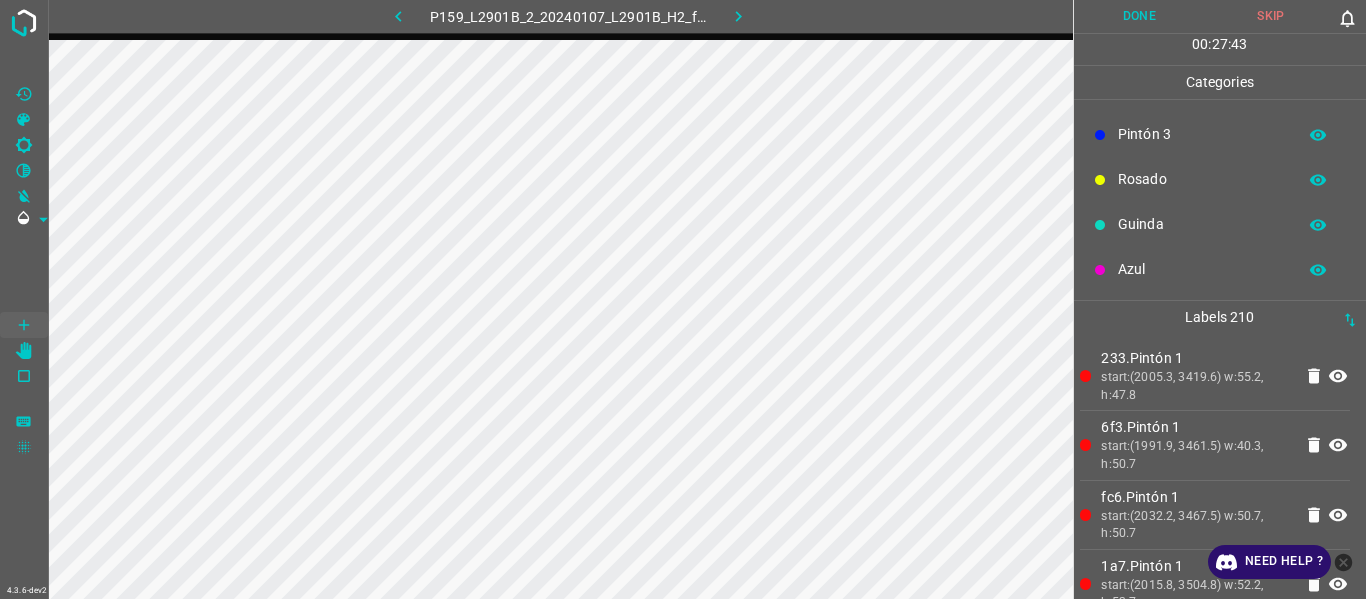 click on "6f3.Pintón 1" at bounding box center (1196, 427) 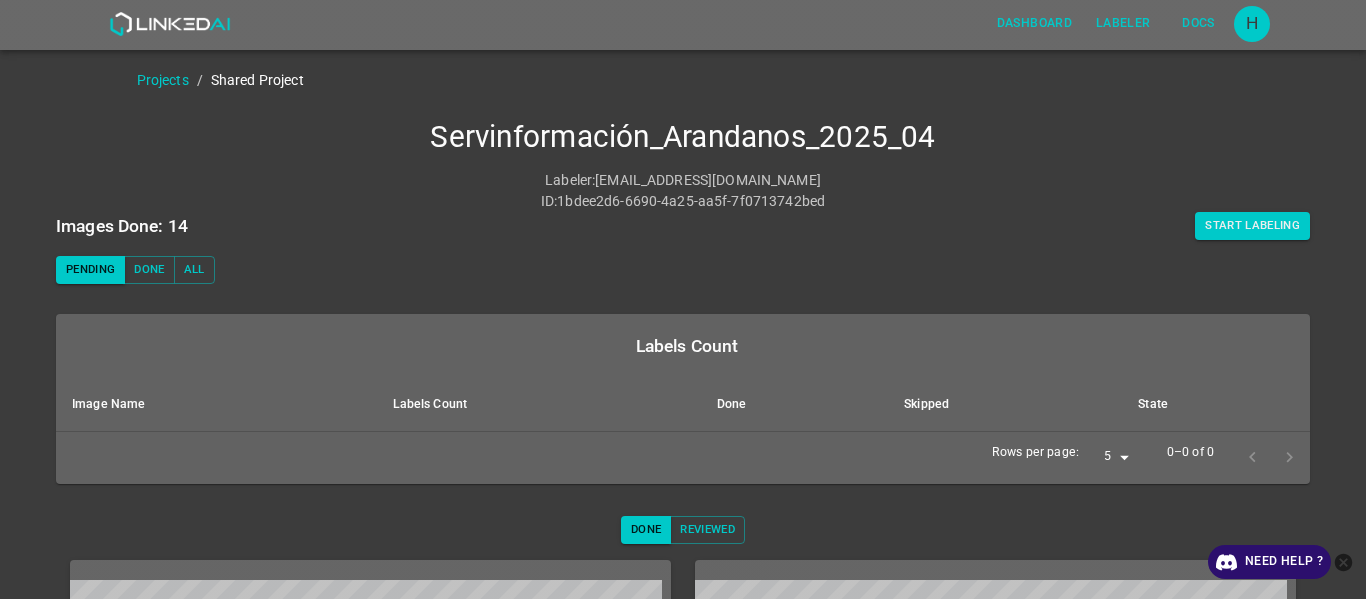scroll, scrollTop: 0, scrollLeft: 0, axis: both 